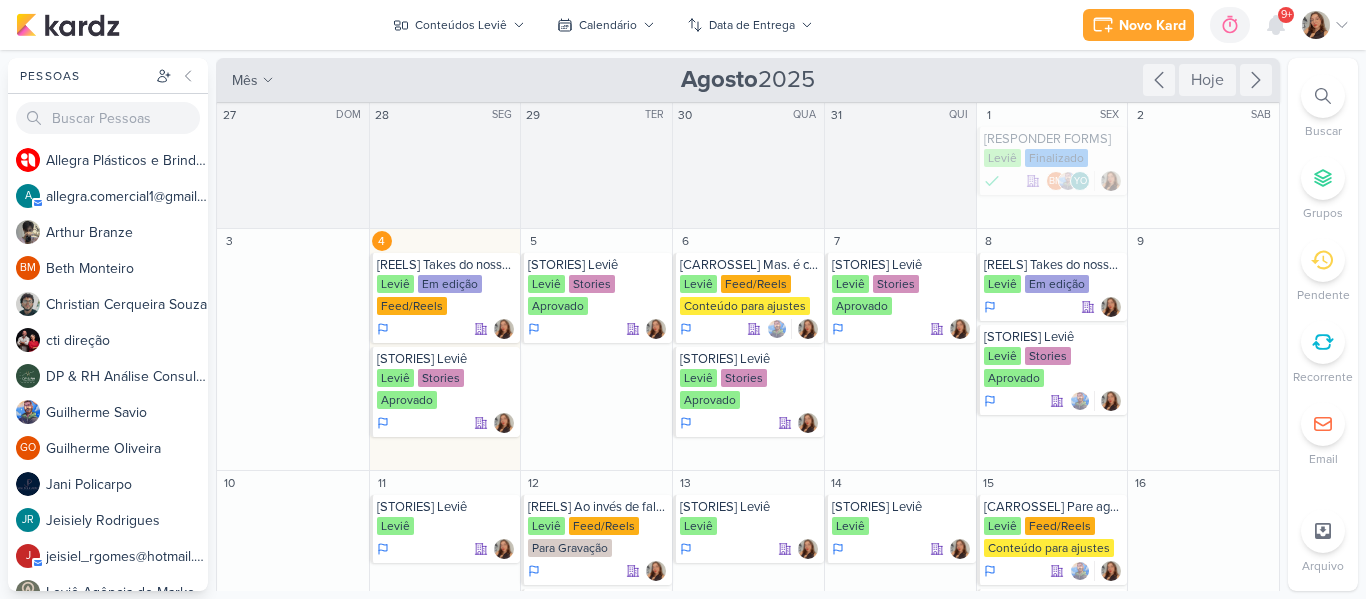 scroll, scrollTop: 0, scrollLeft: 0, axis: both 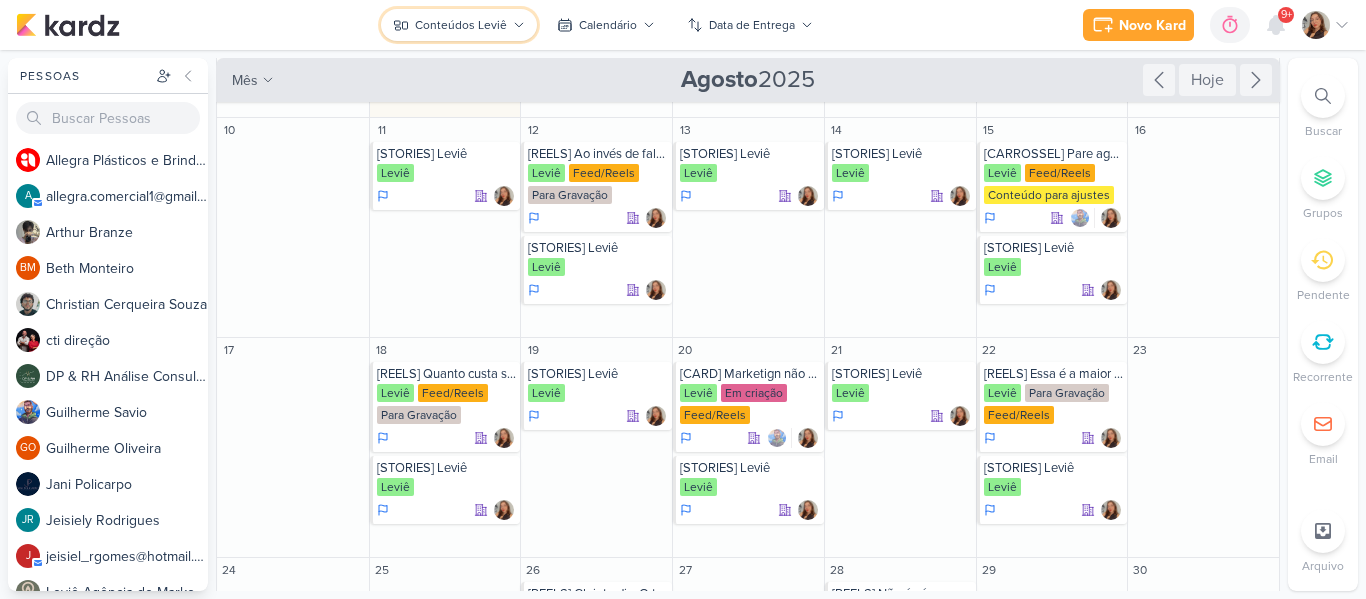 click on "Conteúdos Leviê" at bounding box center [461, 25] 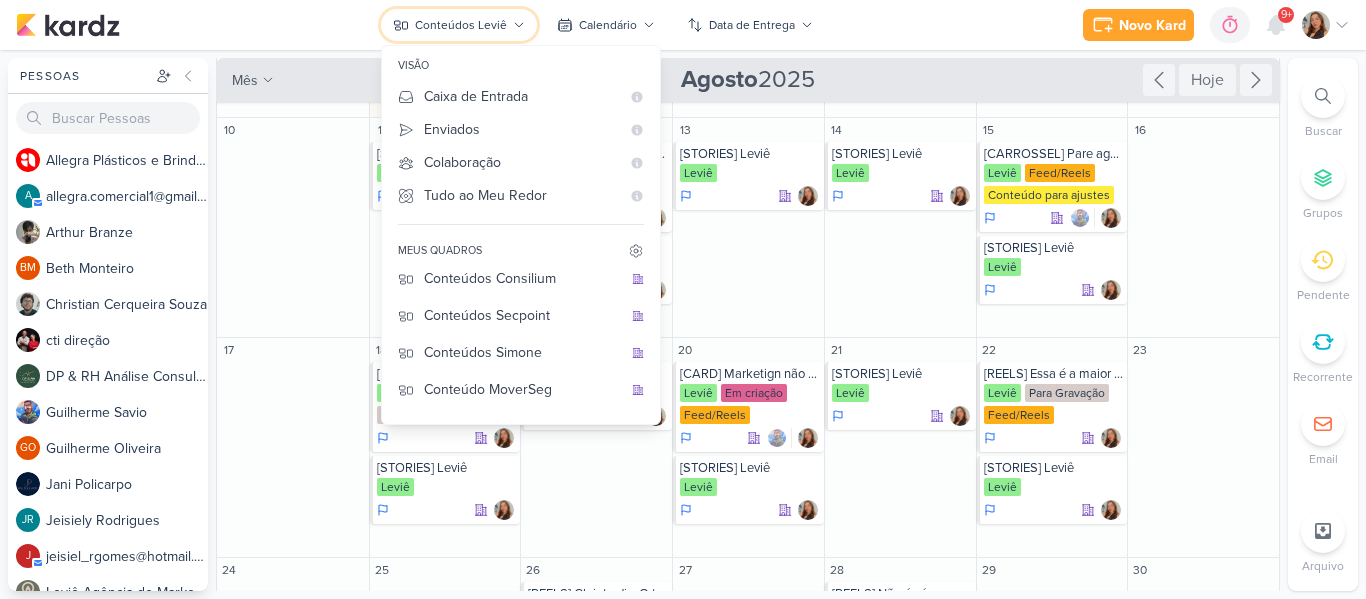 scroll, scrollTop: 212, scrollLeft: 0, axis: vertical 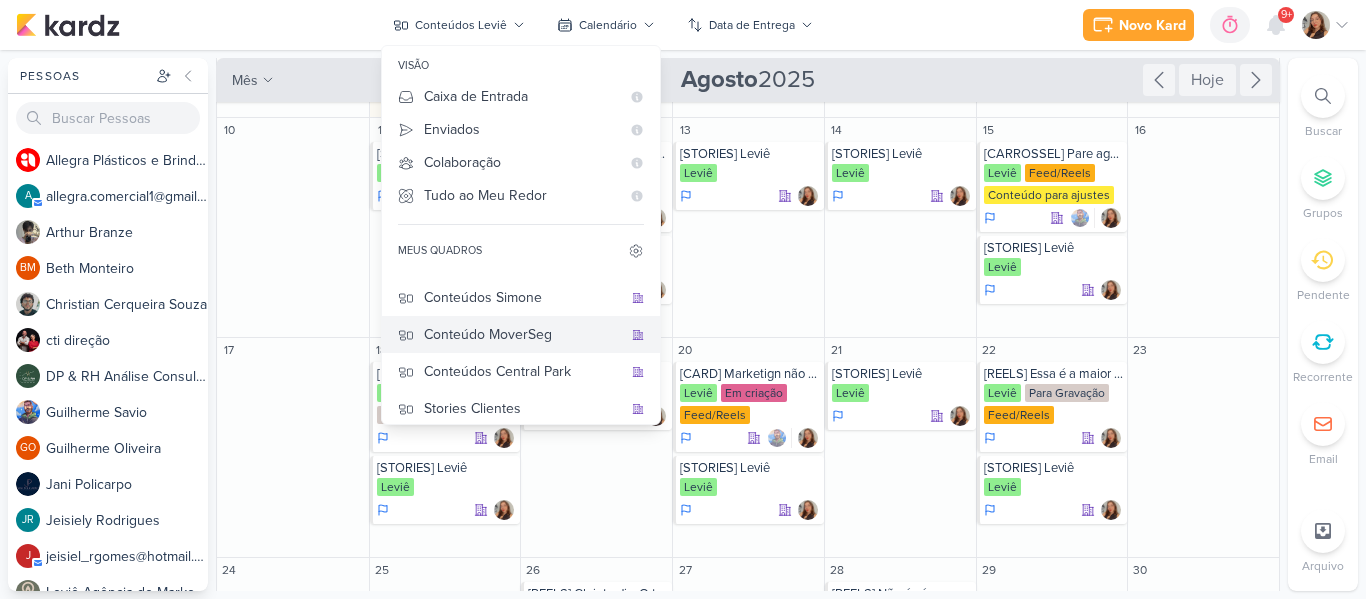 click on "Conteúdo MoverSeg" at bounding box center [523, 334] 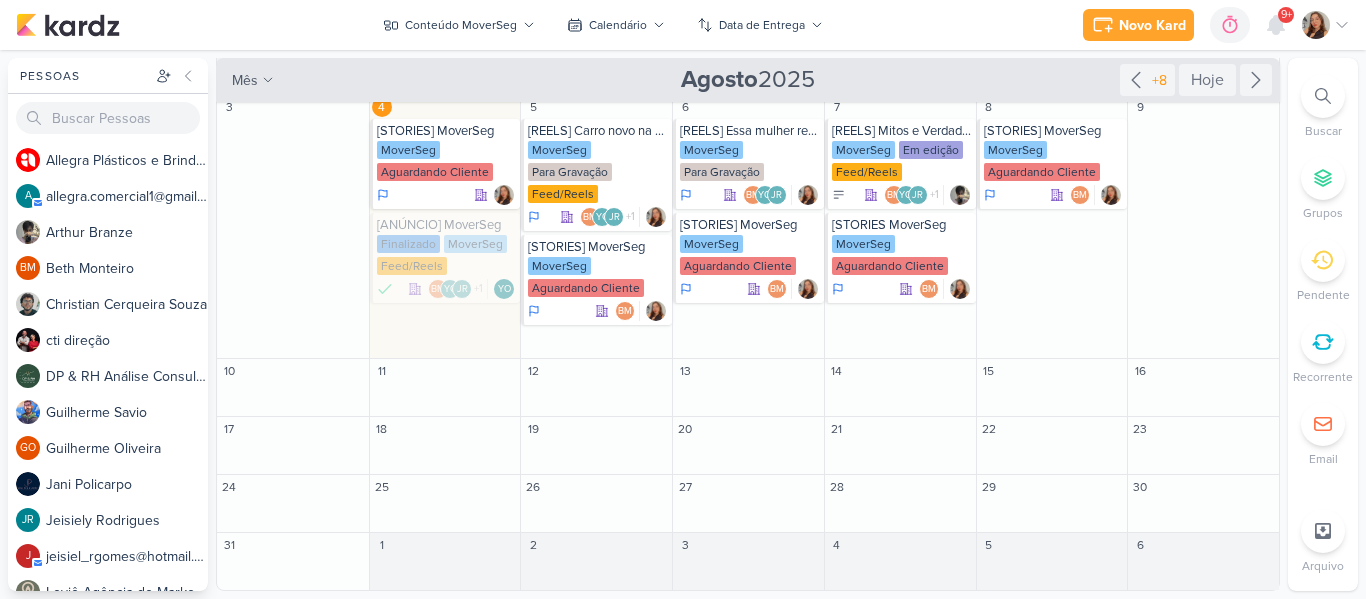 scroll, scrollTop: 250, scrollLeft: 0, axis: vertical 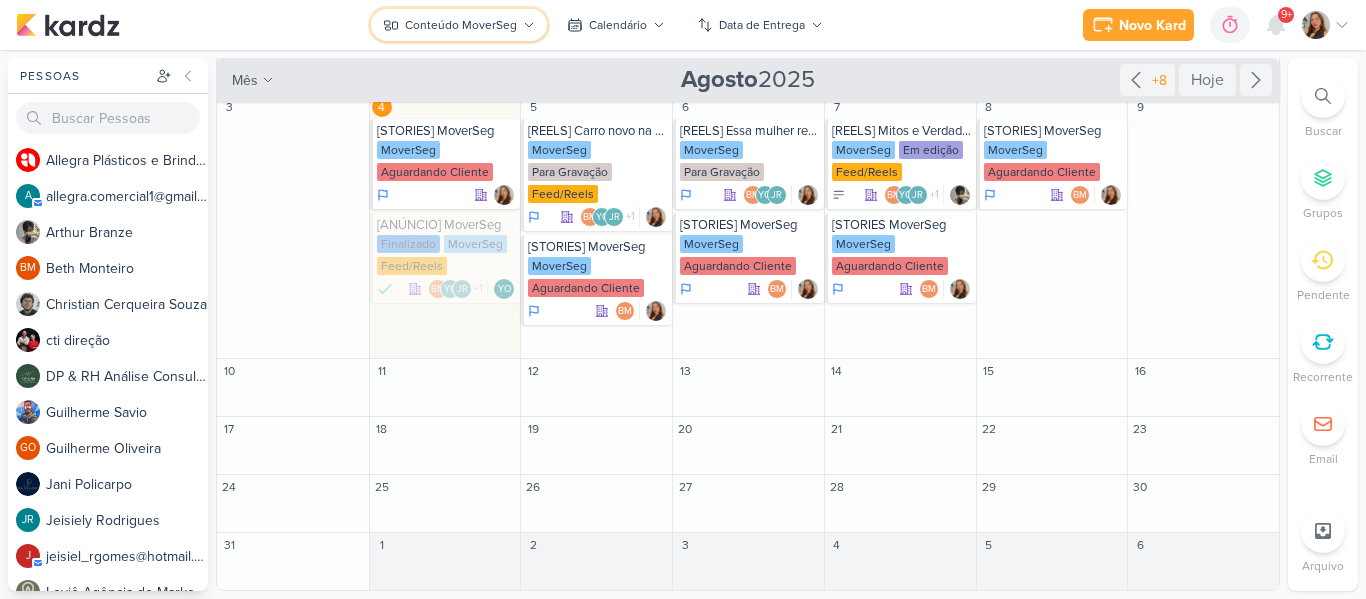 click on "Conteúdo MoverSeg" at bounding box center (461, 25) 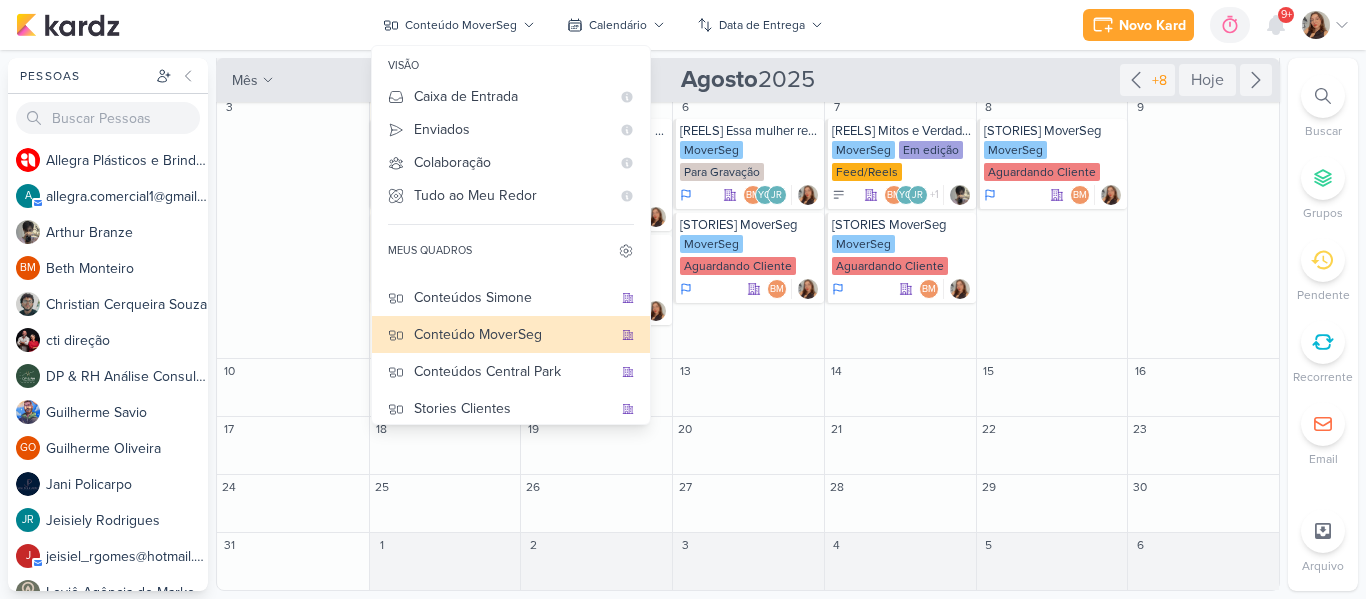 click on "Conteúdo MoverSeg
visão
Caixa de Entrada
A caixa de entrada mostra todos os kardz que você é o responsável
Enviados
A visão de enviados contém os kardz que você criou e designou à outra pessoa
Colaboração" at bounding box center (603, 25) 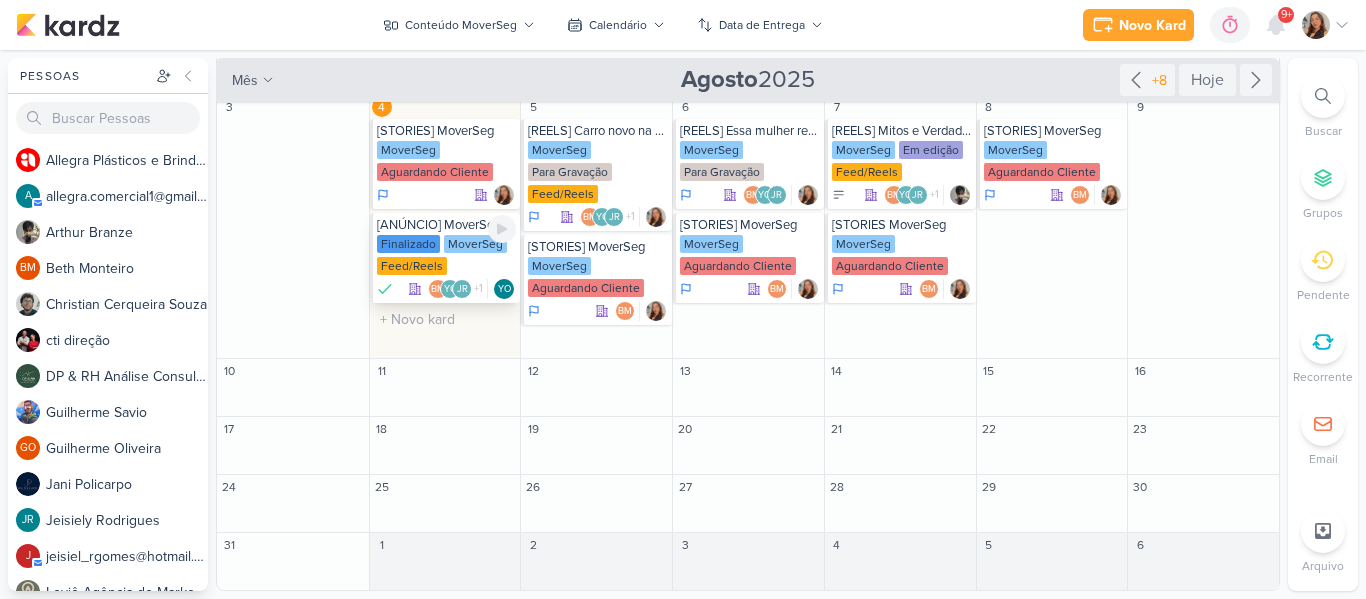 click on "Finalizado
MoverSeg
Feed/Reels" at bounding box center (447, 256) 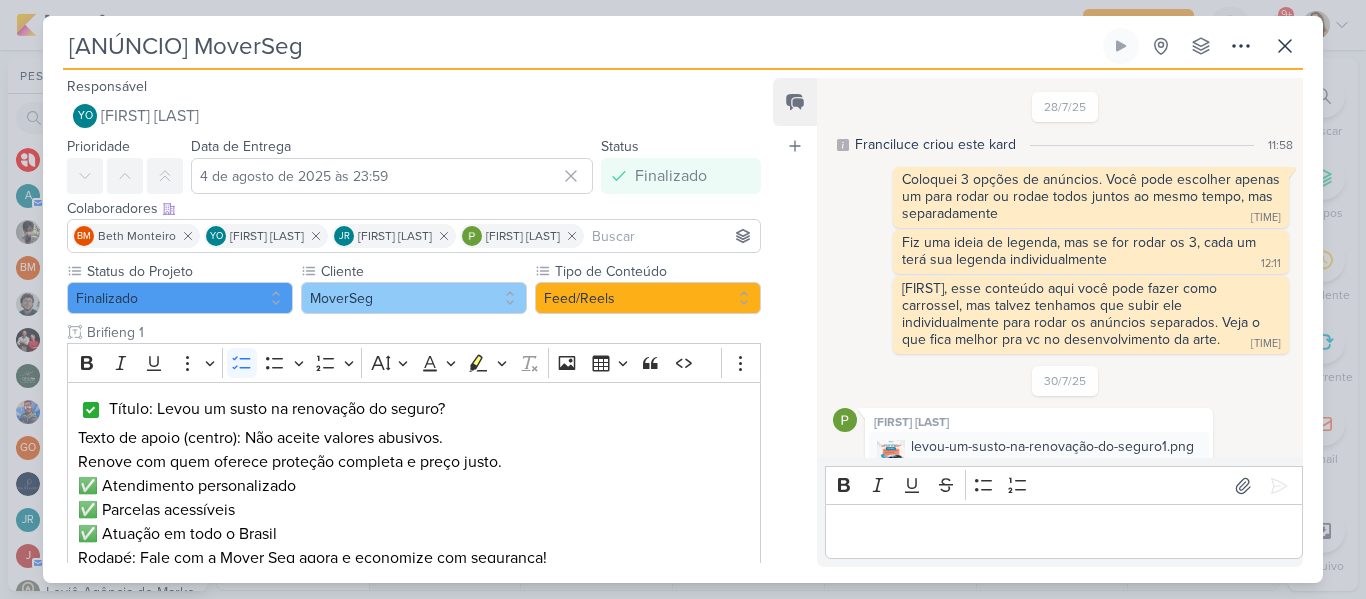 scroll, scrollTop: 456, scrollLeft: 0, axis: vertical 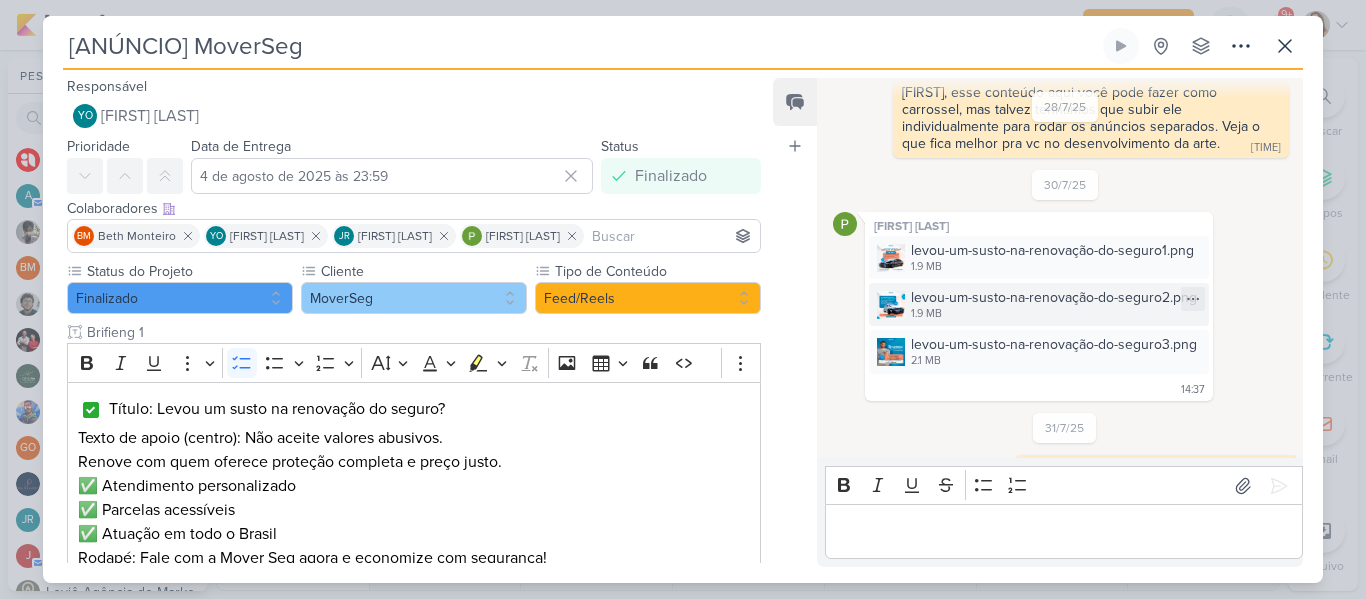 click on "1.9 MB" at bounding box center [1054, 314] 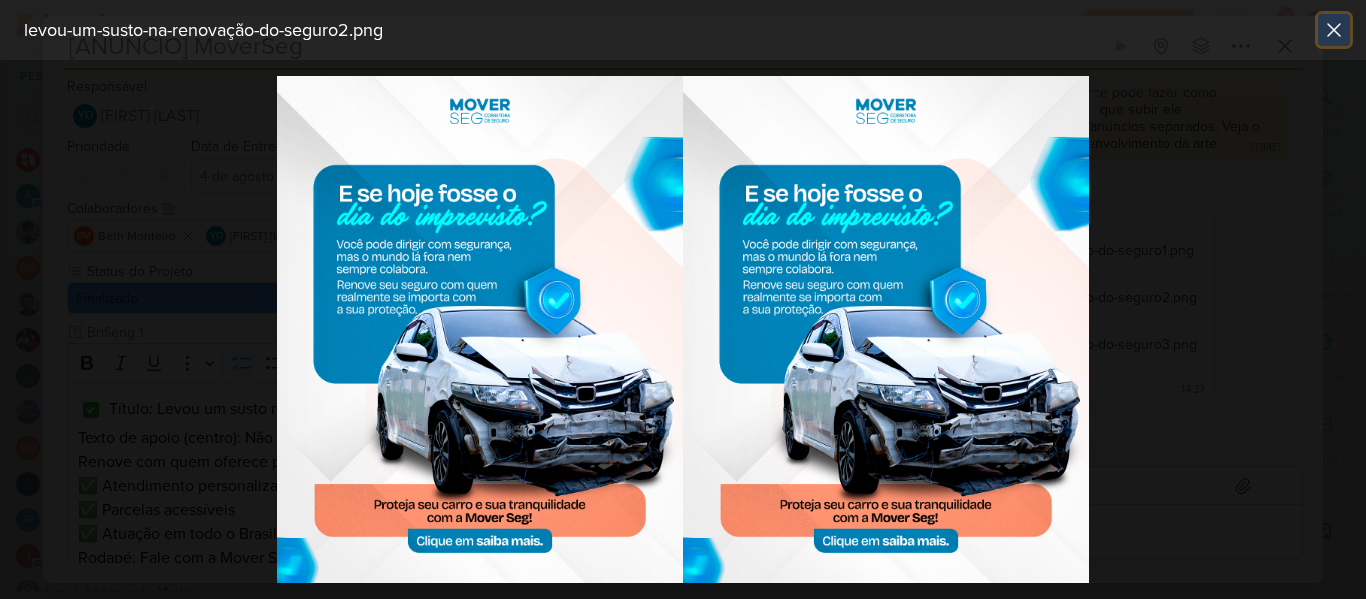 click 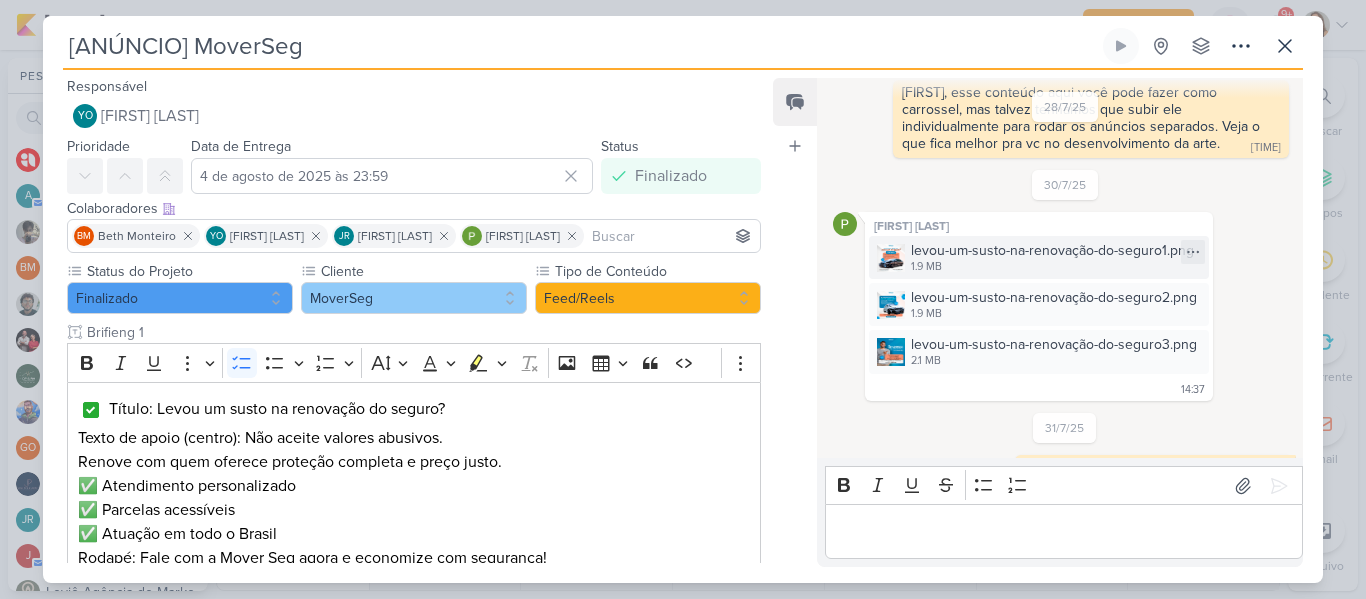 click on "levou-um-susto-na-renovação-do-seguro1.png
[NUMBER] MB" at bounding box center (1039, 257) 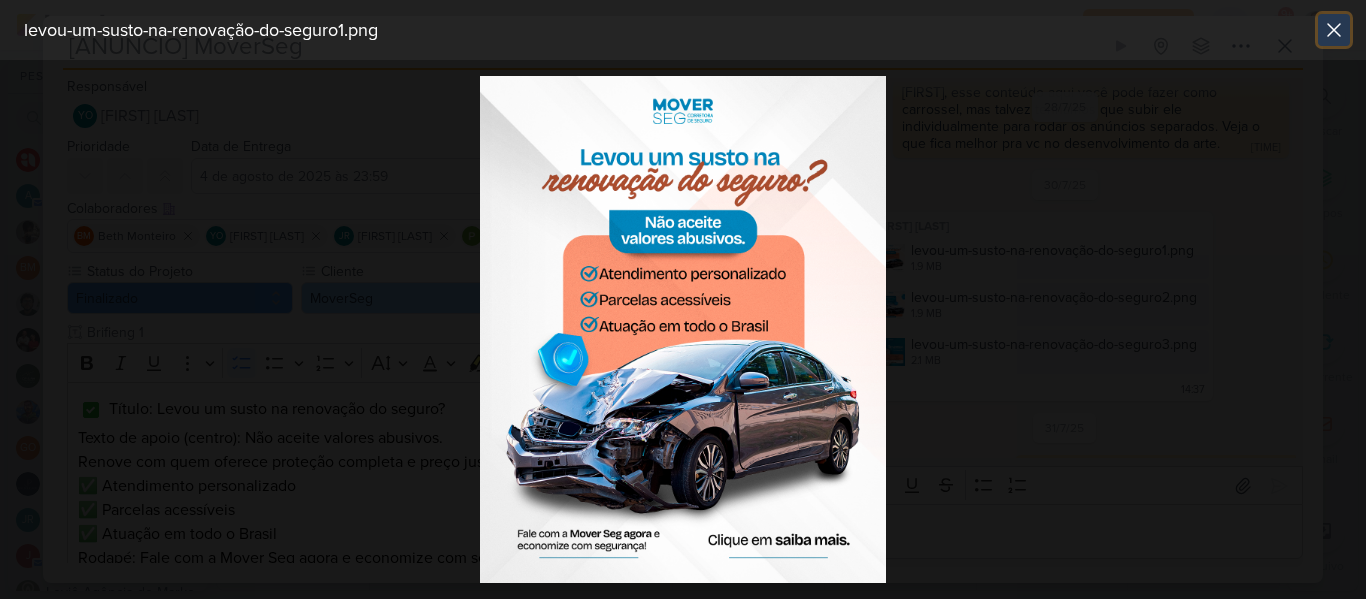 click 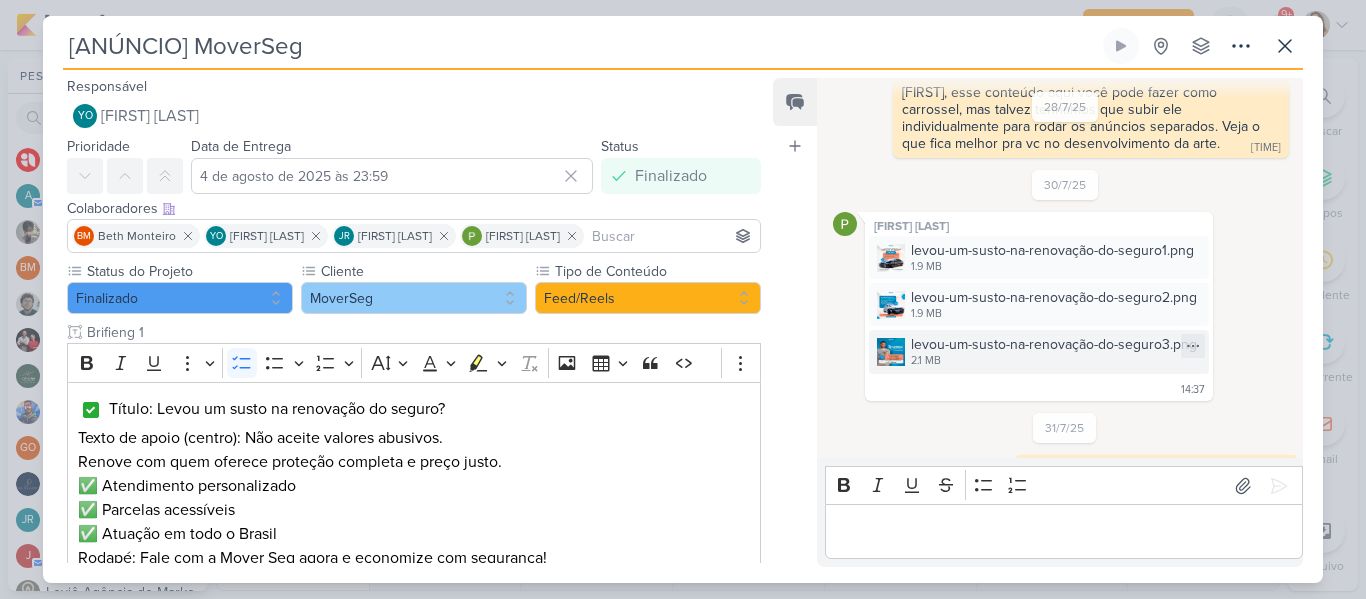 click on "levou-um-susto-na-renovação-do-seguro3.png" at bounding box center (1054, 344) 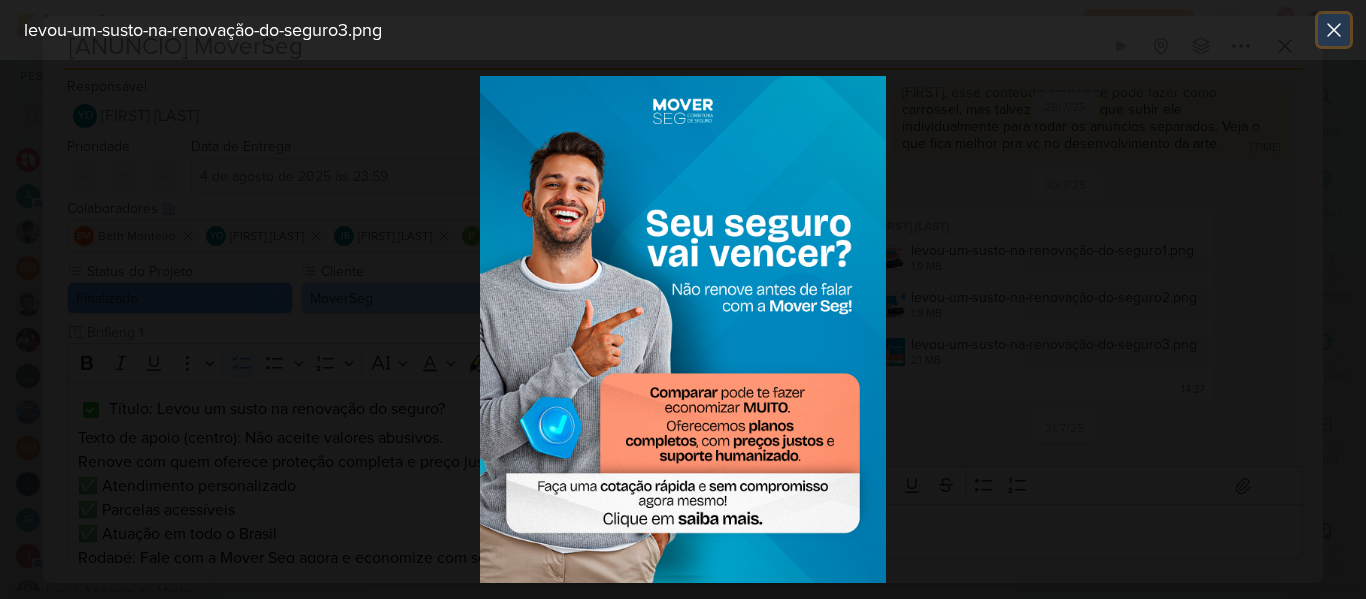 click 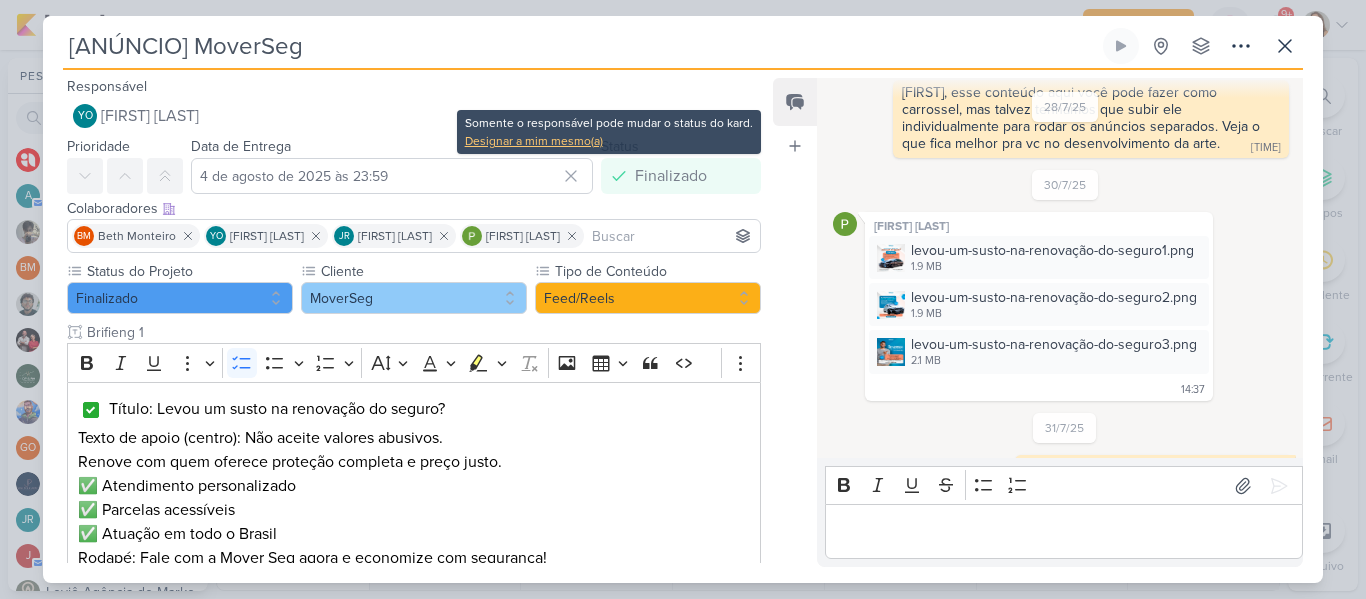 click on "Designar a mim mesmo(a)" at bounding box center (609, 141) 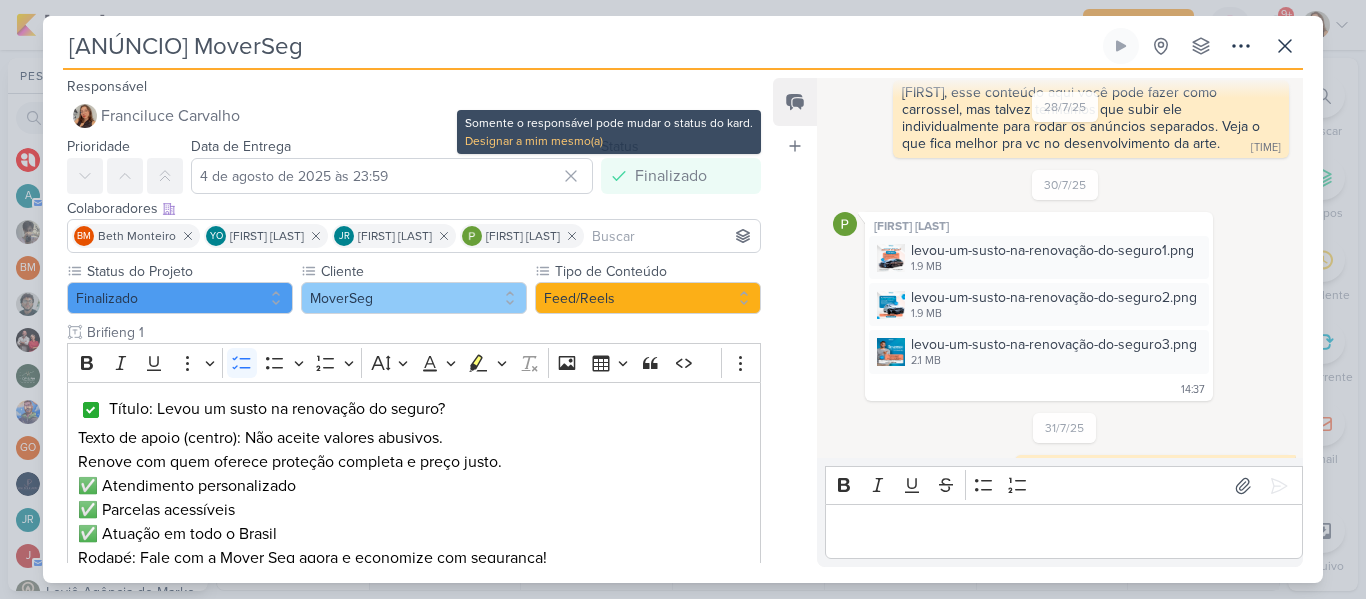 click on "Finalizado" at bounding box center [671, 176] 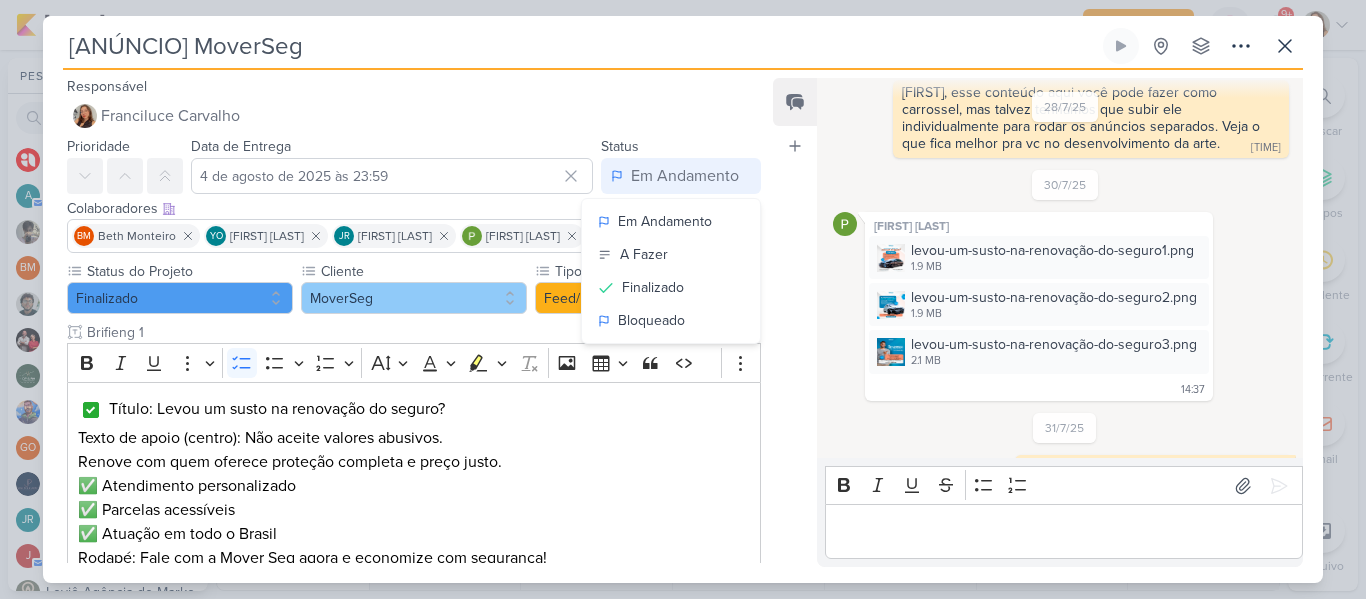 click on "[DATE]
[NAME] criou este kard
[TIME]
Coloquei 3 opções de anúncios. Você pode escolher apenas um para rodar ou rodar todos juntos ao mesmo tempo, mas separadamente
[TIME]
[TIME]" at bounding box center (1059, 269) 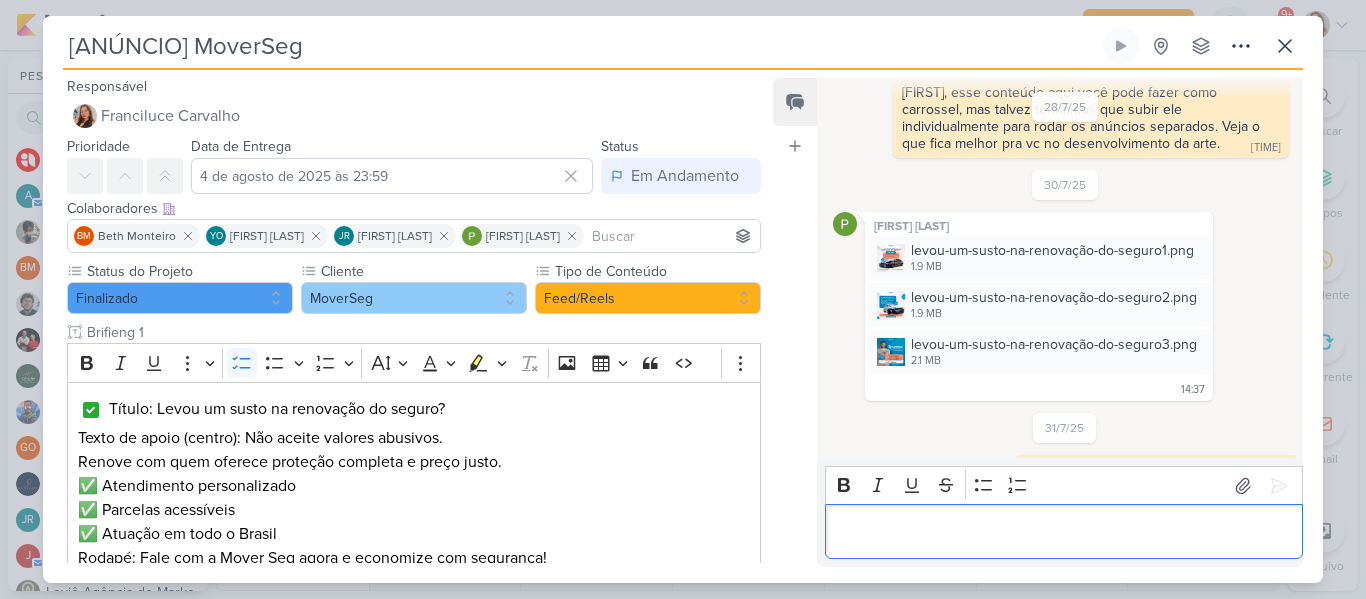 click at bounding box center (1063, 532) 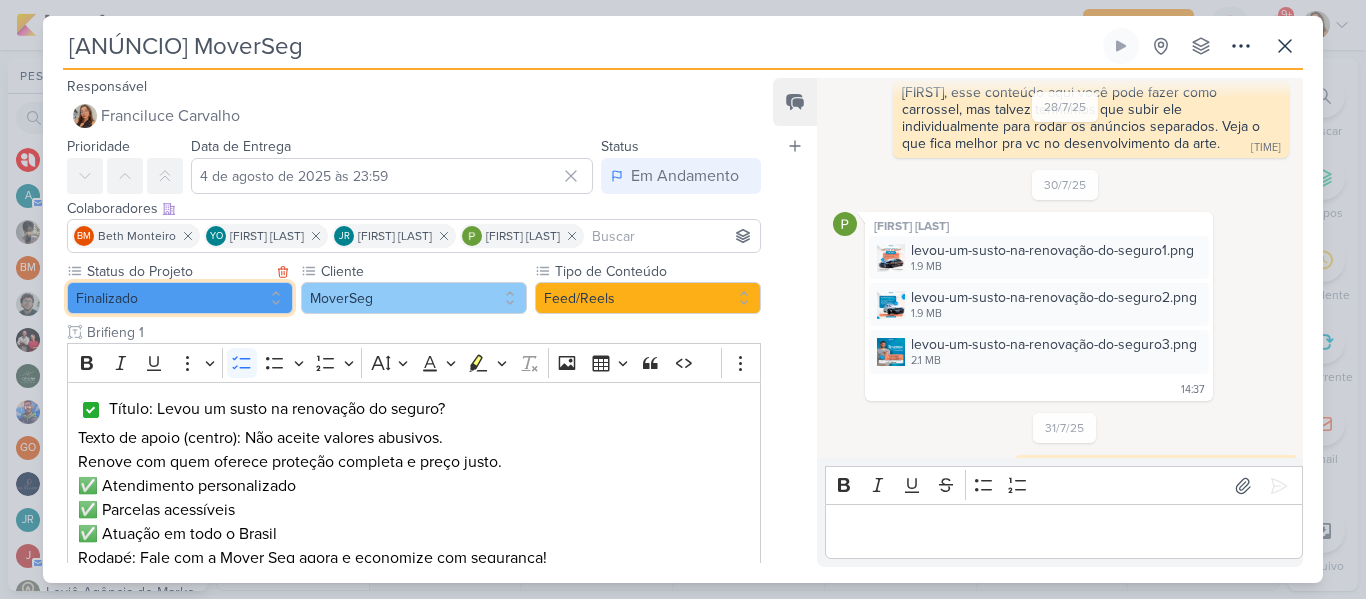 click on "Finalizado" at bounding box center (180, 298) 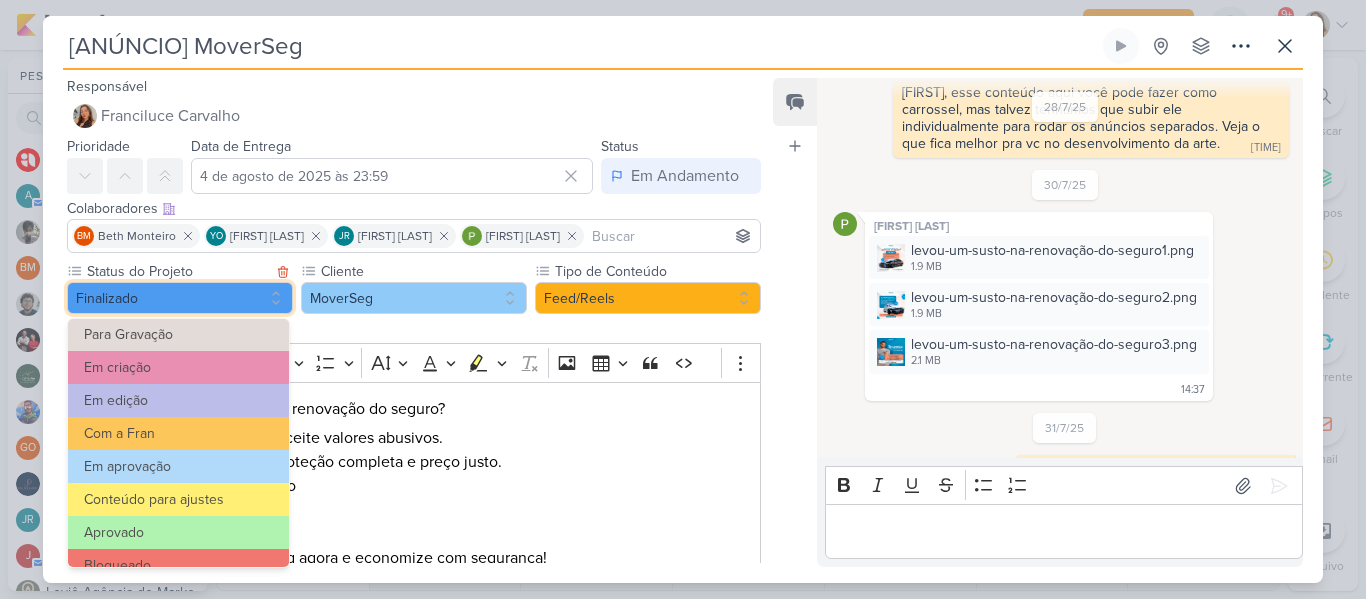 scroll, scrollTop: 226, scrollLeft: 0, axis: vertical 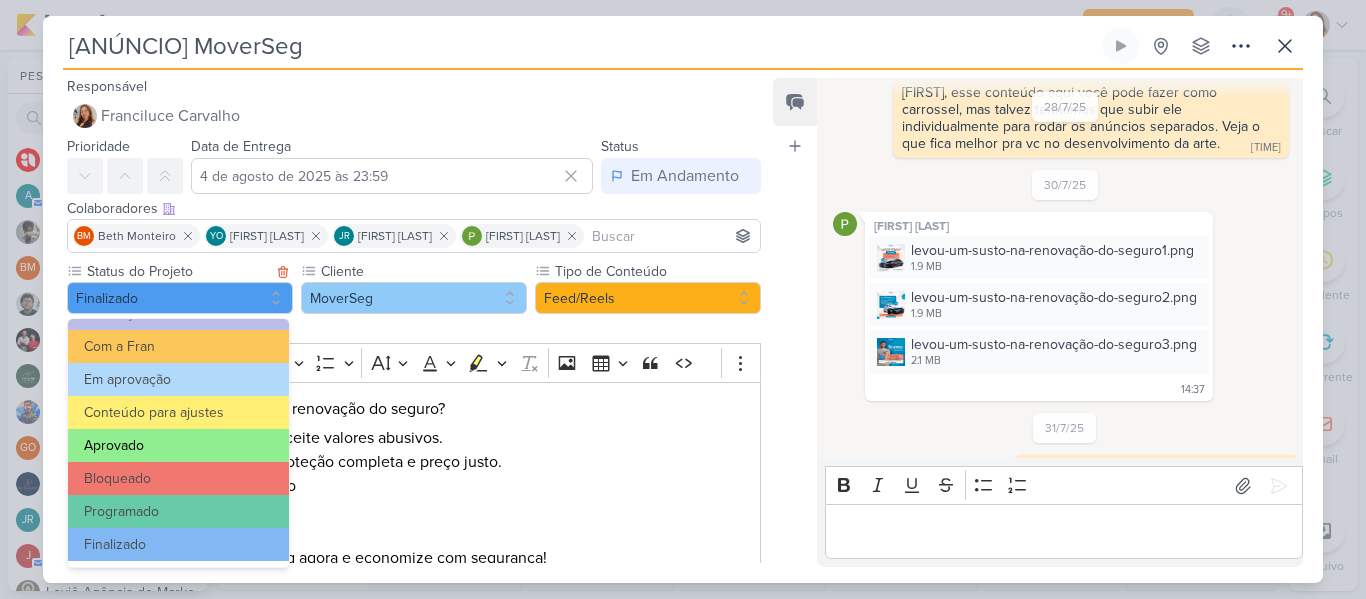 click on "Aprovado" at bounding box center [178, 445] 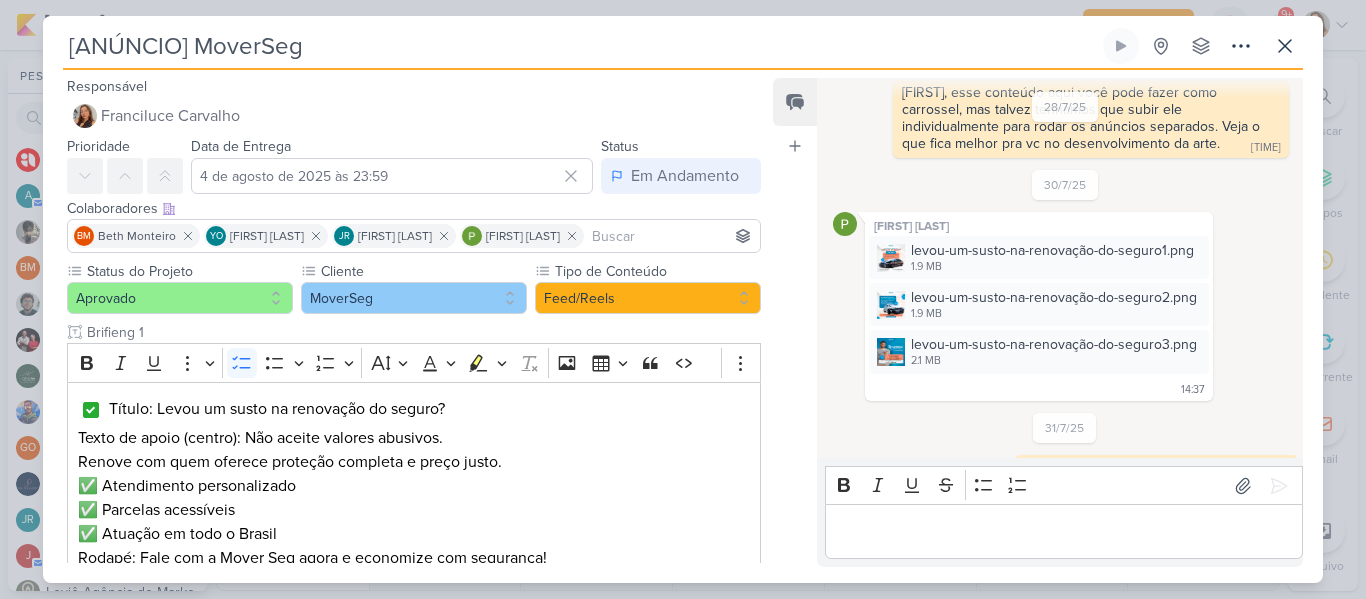 scroll, scrollTop: 1125, scrollLeft: 0, axis: vertical 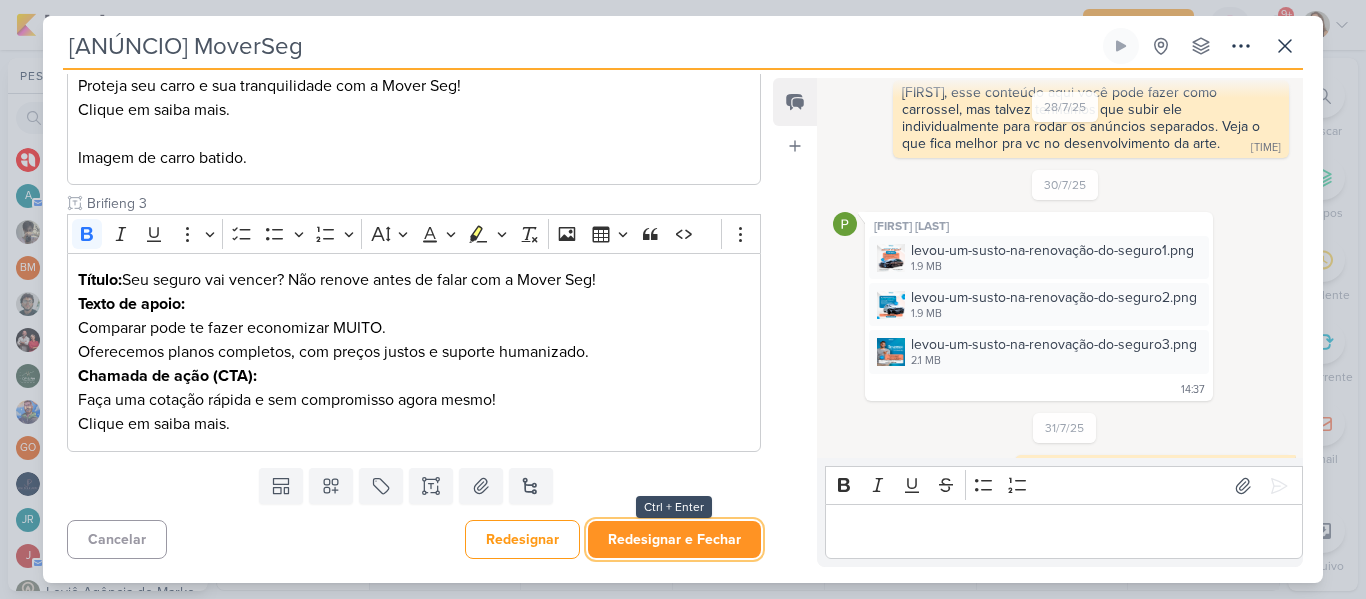 click on "Redesignar e Fechar" at bounding box center (674, 539) 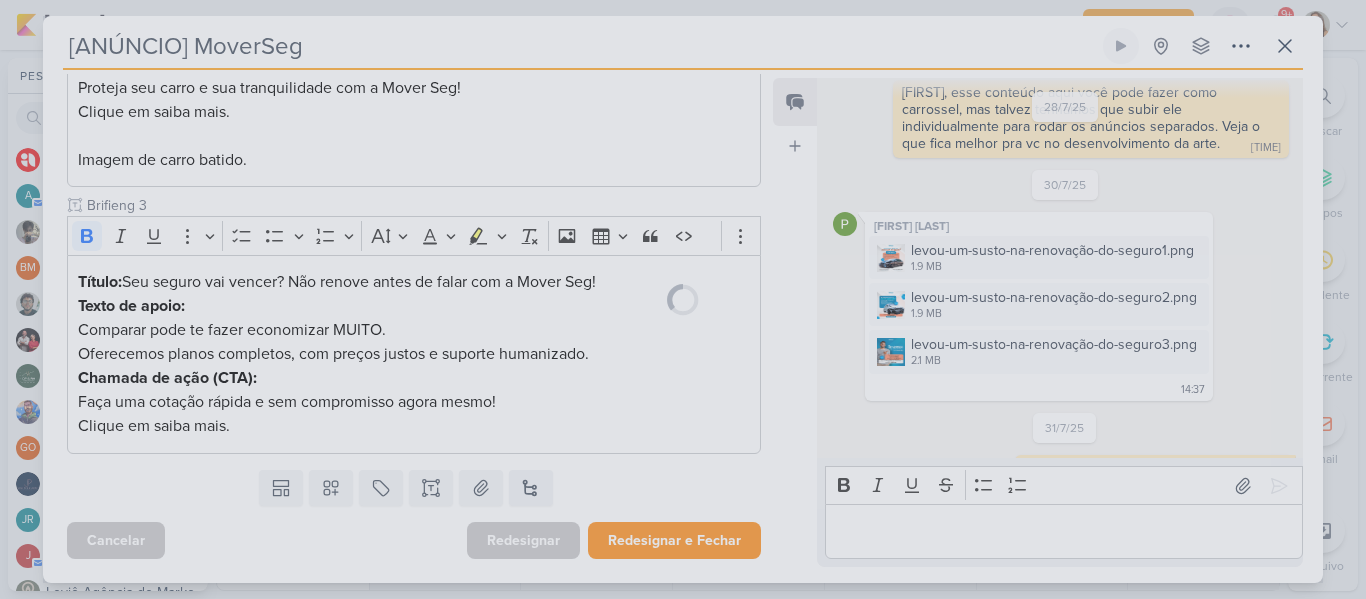 scroll, scrollTop: 1123, scrollLeft: 0, axis: vertical 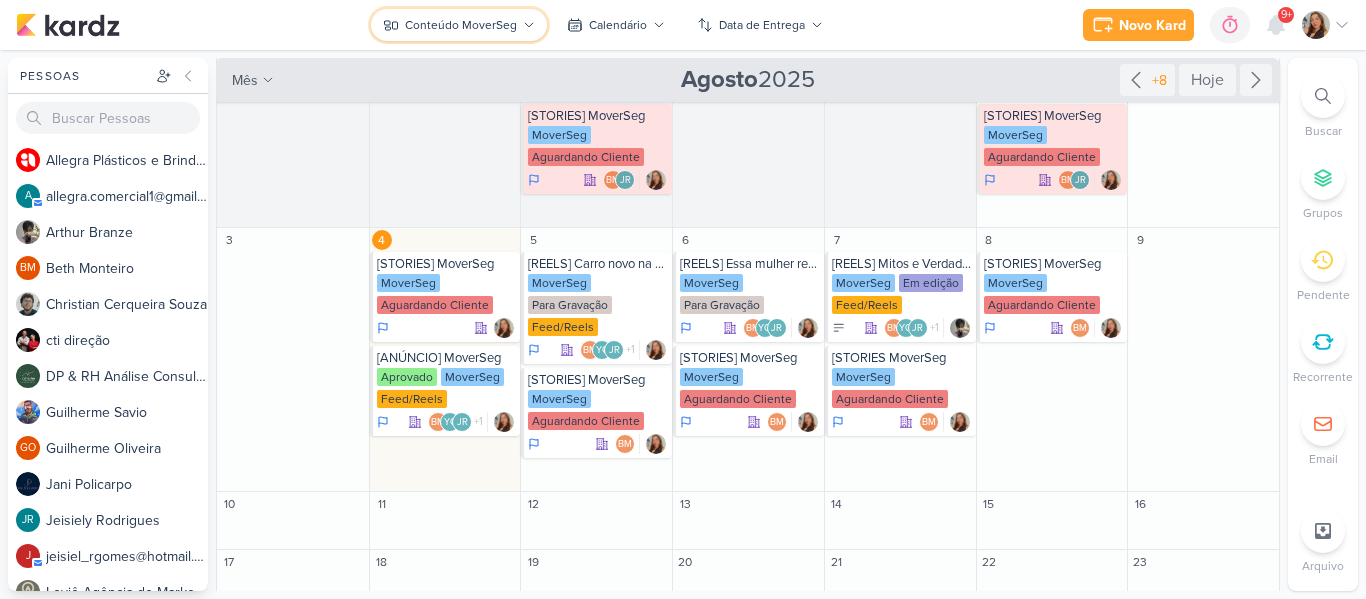 click on "Conteúdo MoverSeg" at bounding box center [459, 25] 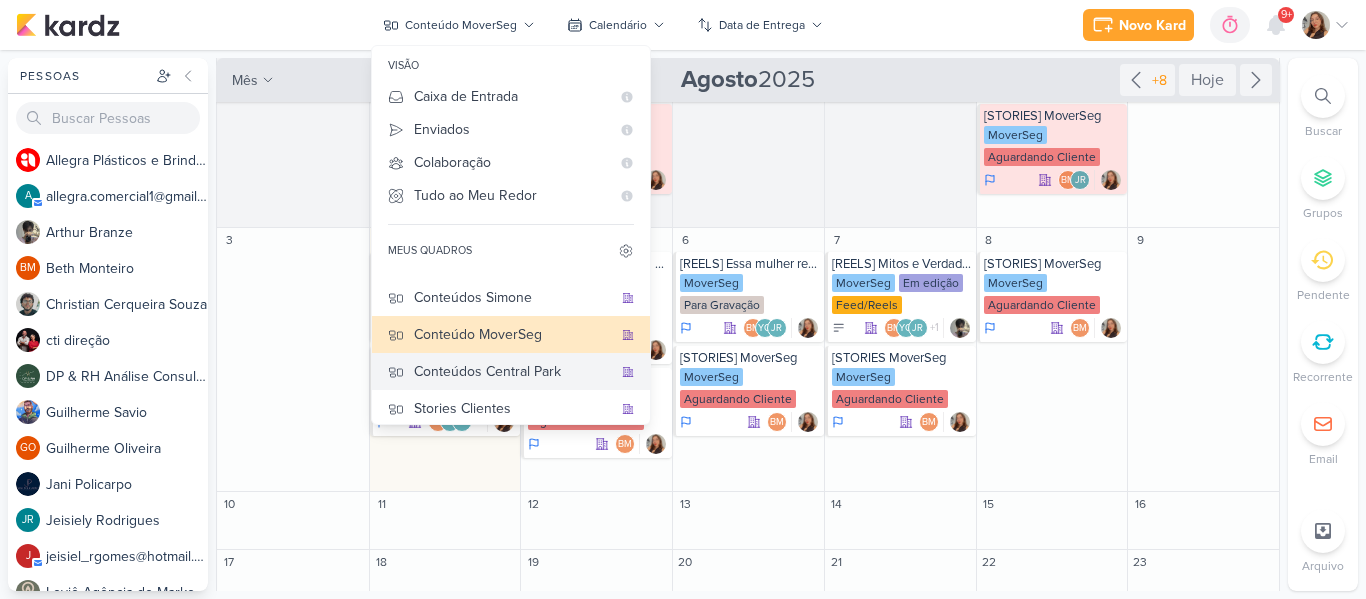 click on "Conteúdos Central Park" at bounding box center (513, 371) 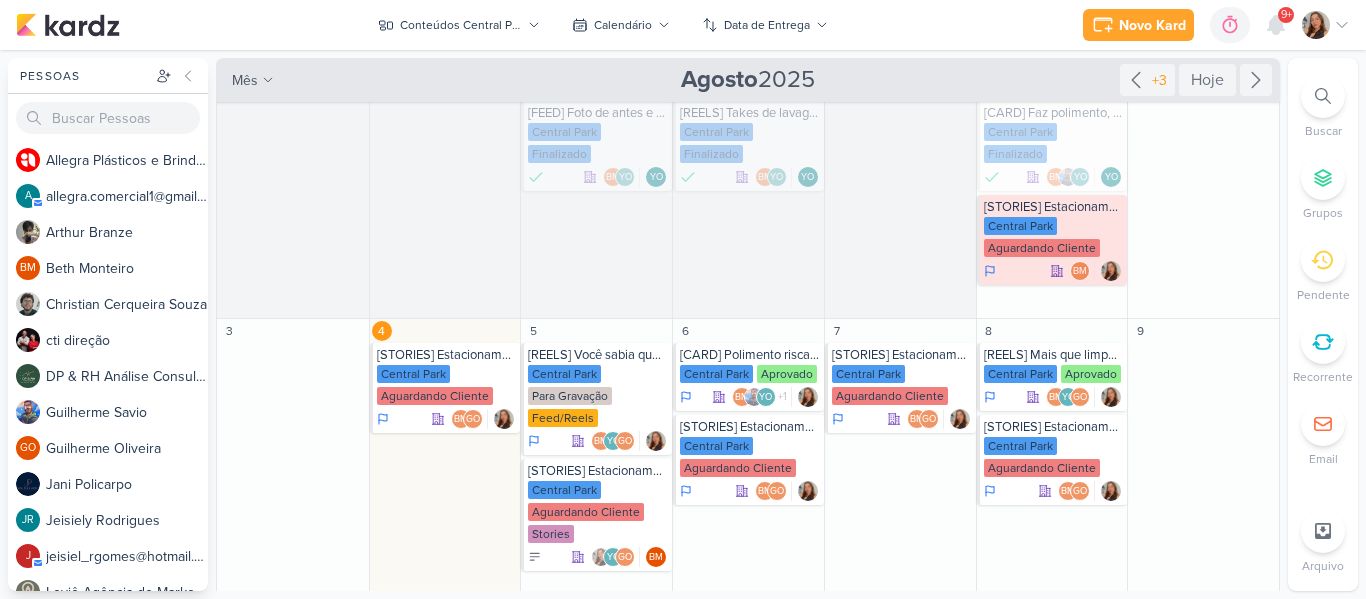 scroll, scrollTop: 21, scrollLeft: 0, axis: vertical 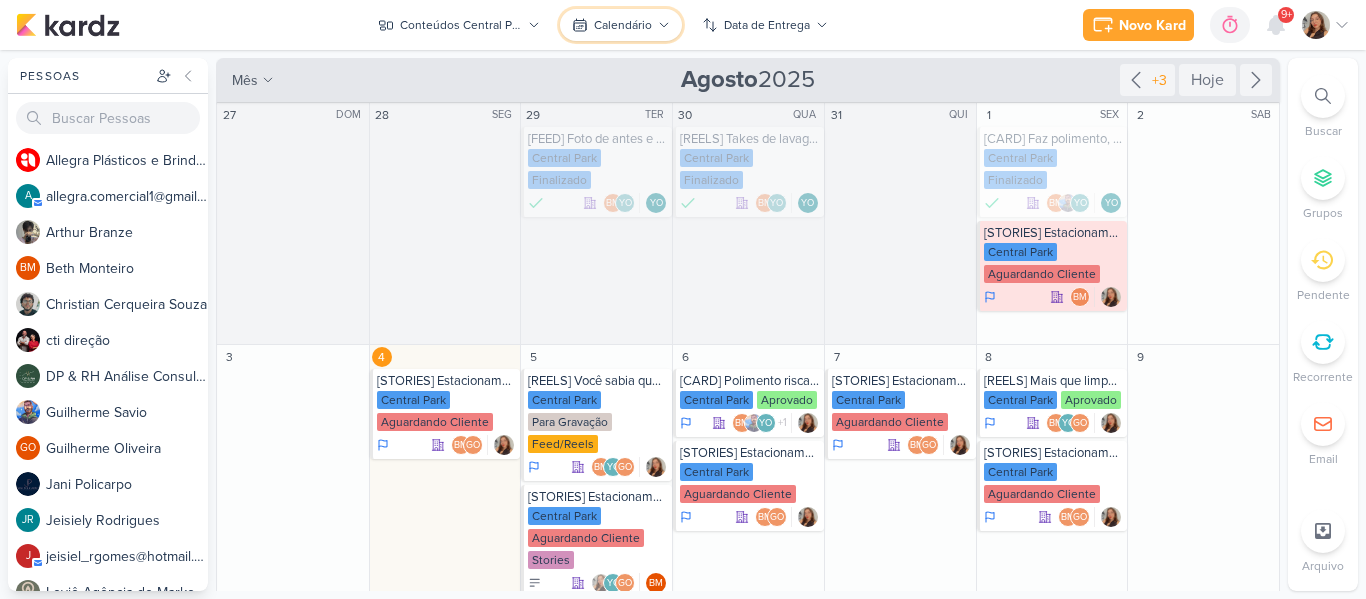 click on "Calendário" at bounding box center [623, 25] 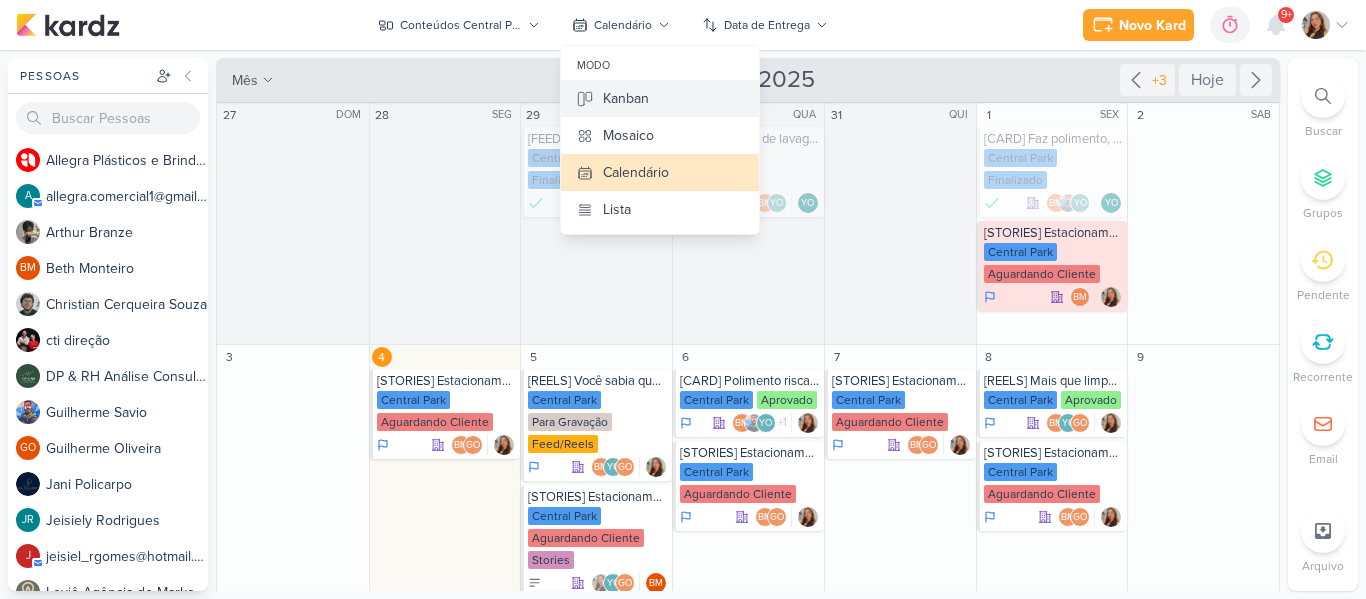 click on "Kanban" at bounding box center (626, 98) 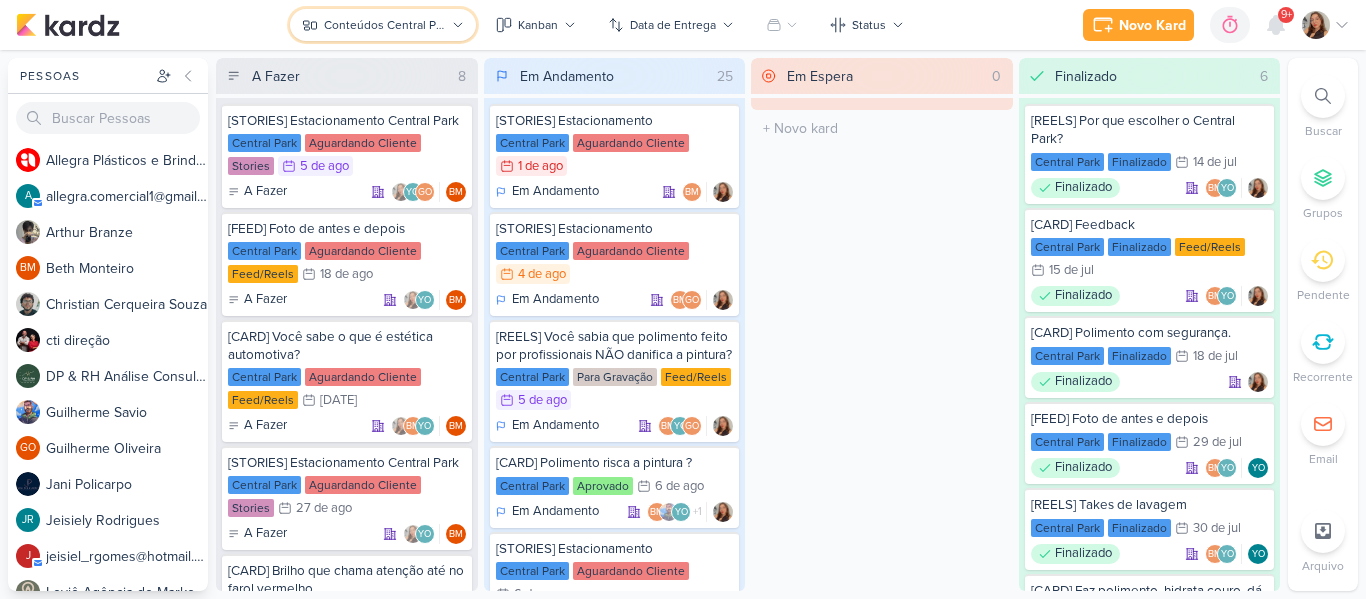 click on "Conteúdos Central Park" at bounding box center [384, 25] 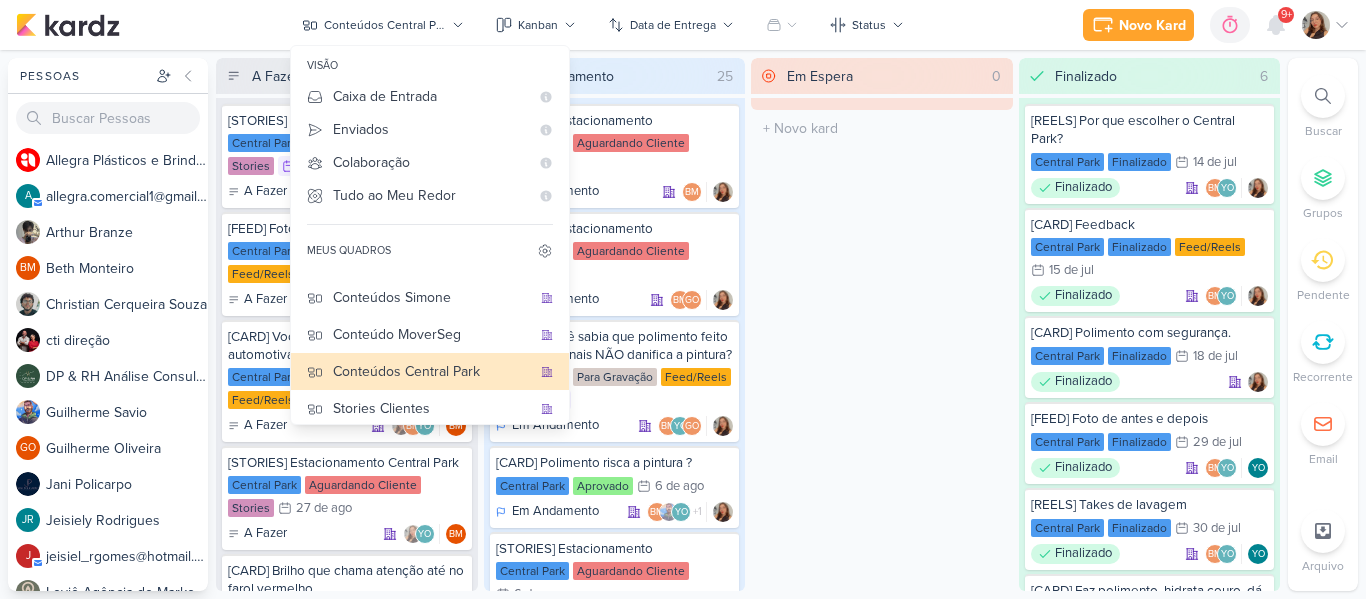 click on "Em Espera
0
O título do kard deve ter menos que 100 caracteres" at bounding box center [882, 324] 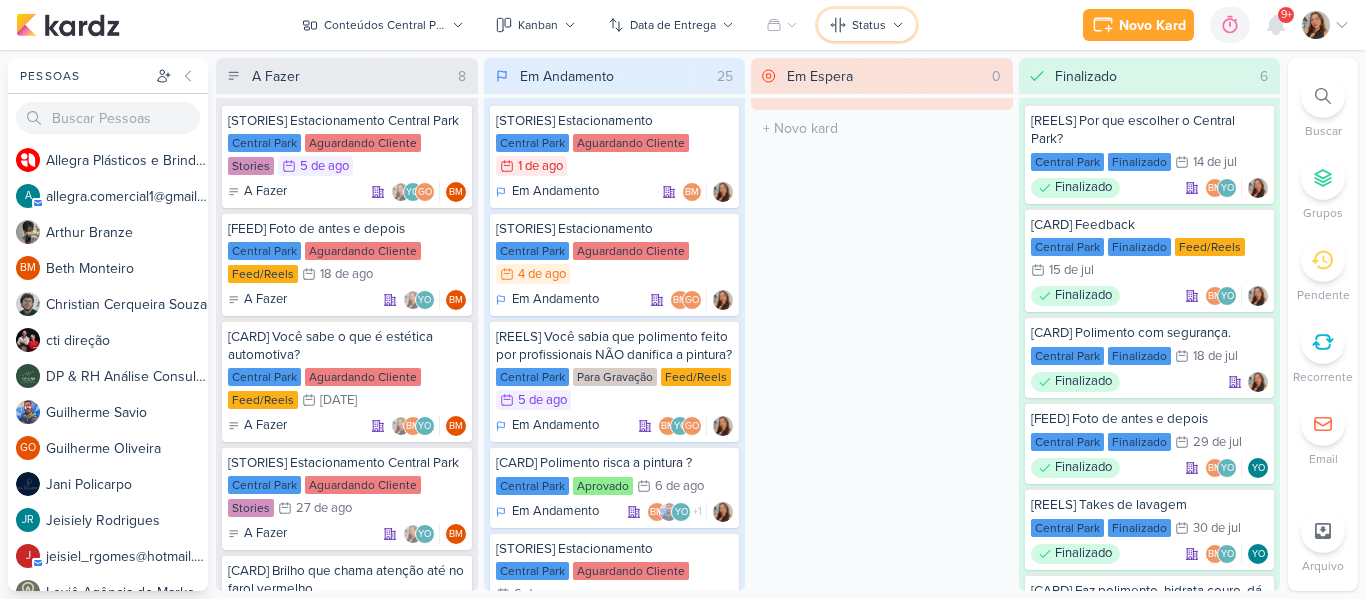 click on "Status" at bounding box center [869, 25] 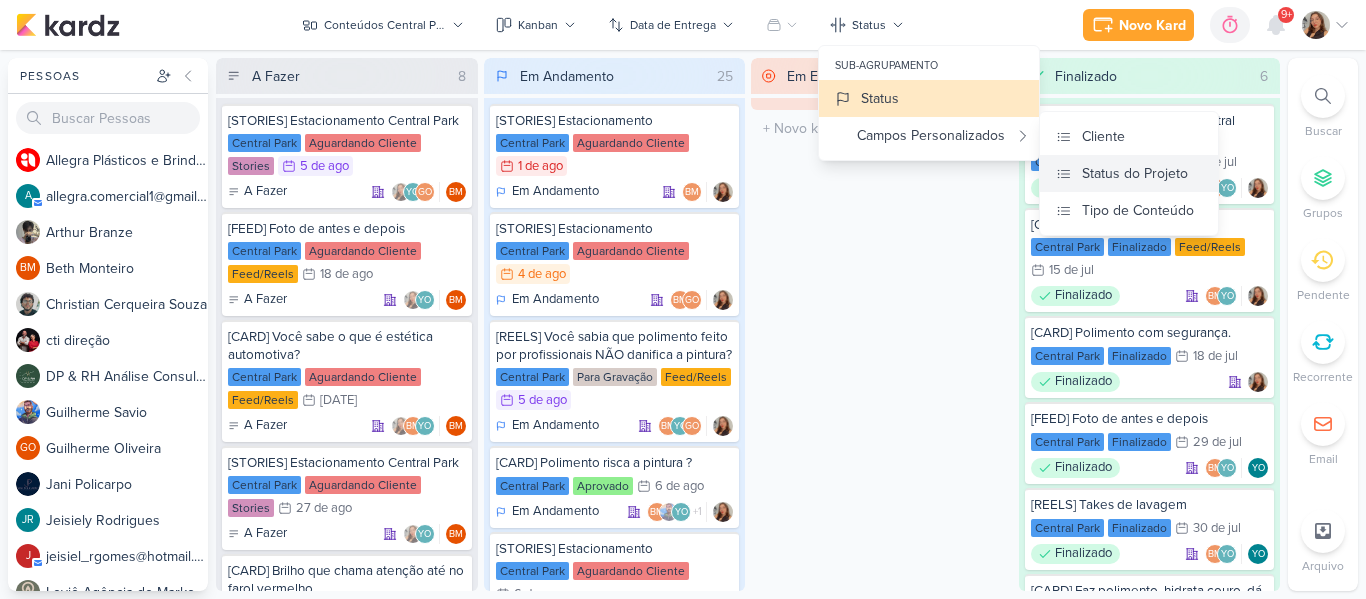 click on "Status do Projeto" at bounding box center [1129, 173] 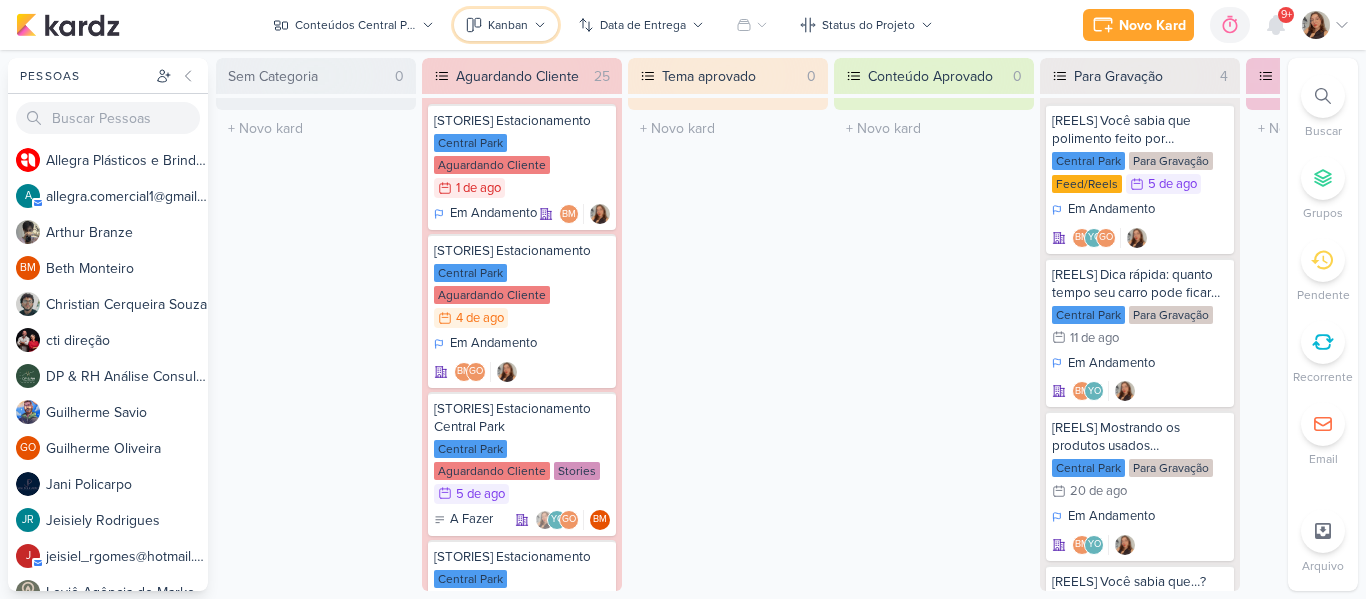 click on "Kanban" at bounding box center [506, 25] 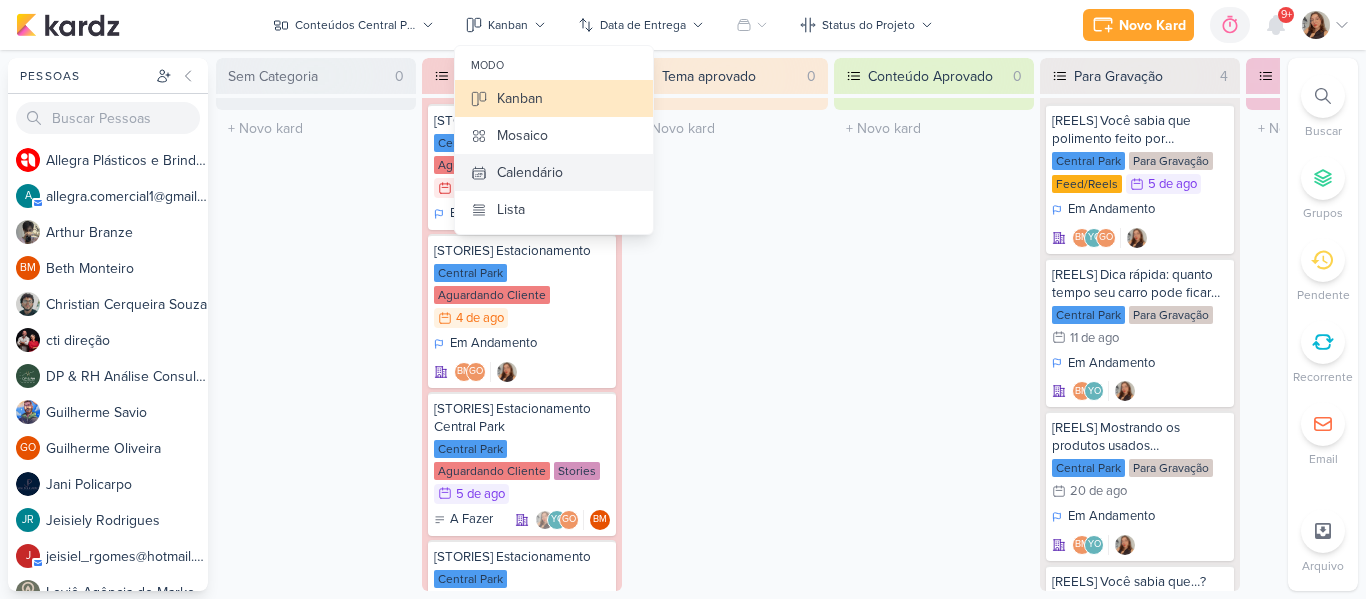 click on "Calendário" at bounding box center [554, 172] 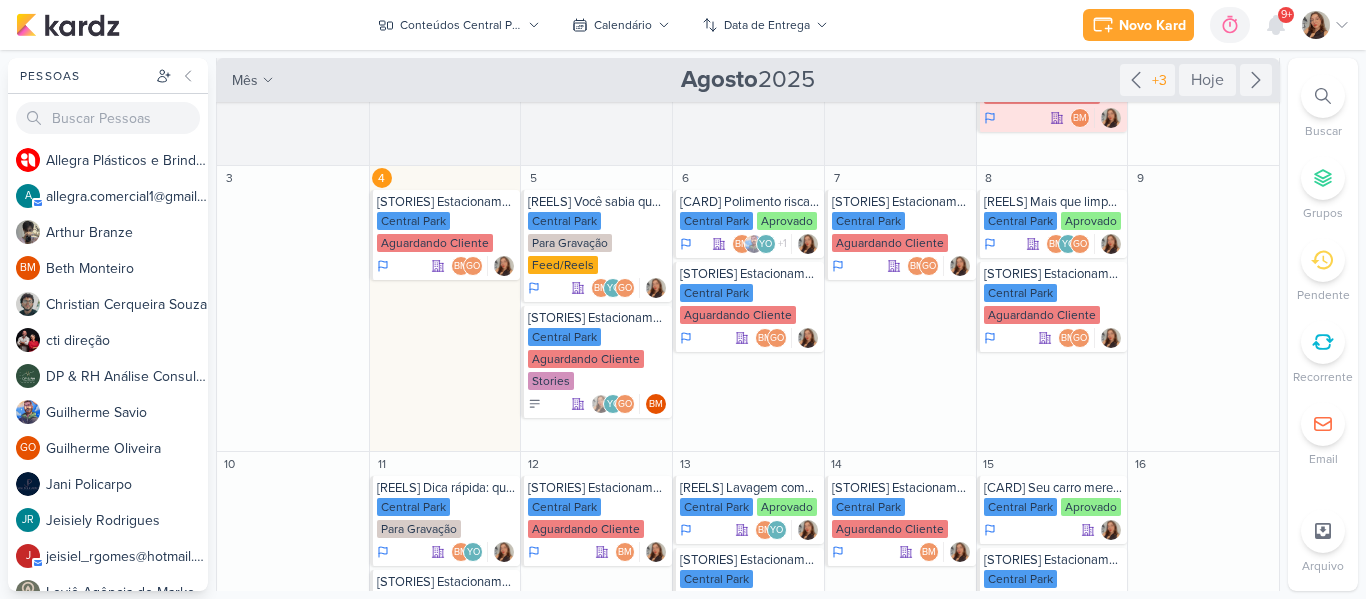 scroll, scrollTop: 176, scrollLeft: 0, axis: vertical 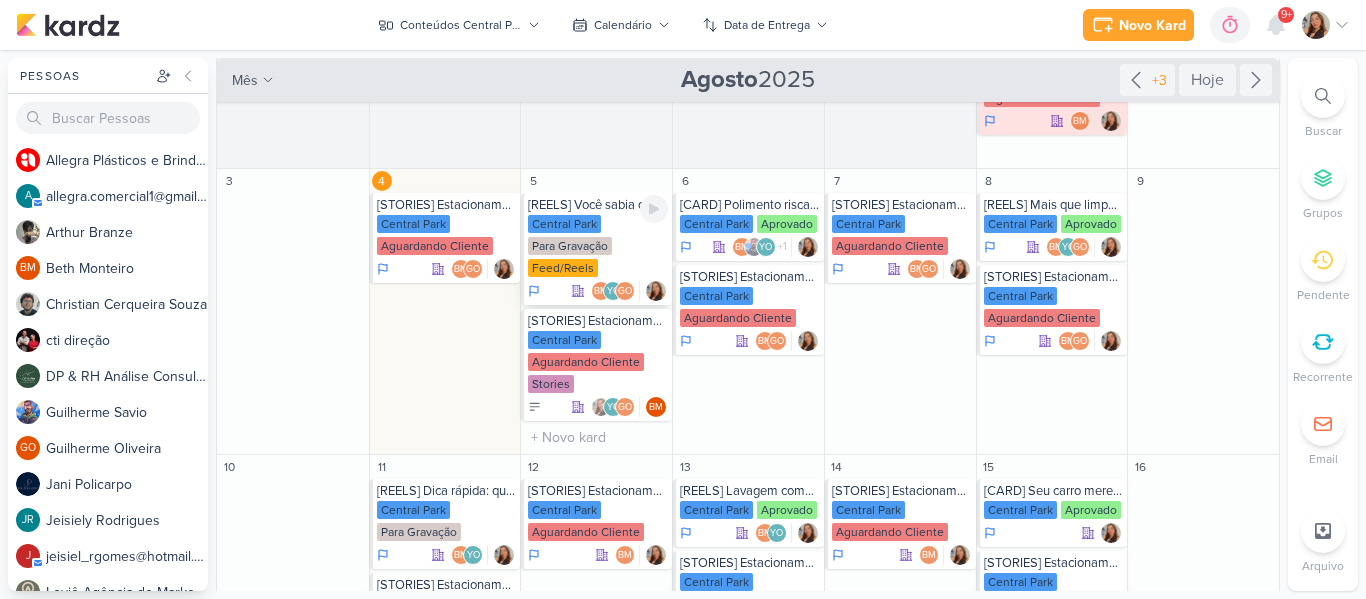 click on "Central Park
Para Gravação
Feed/Reels" at bounding box center [598, 247] 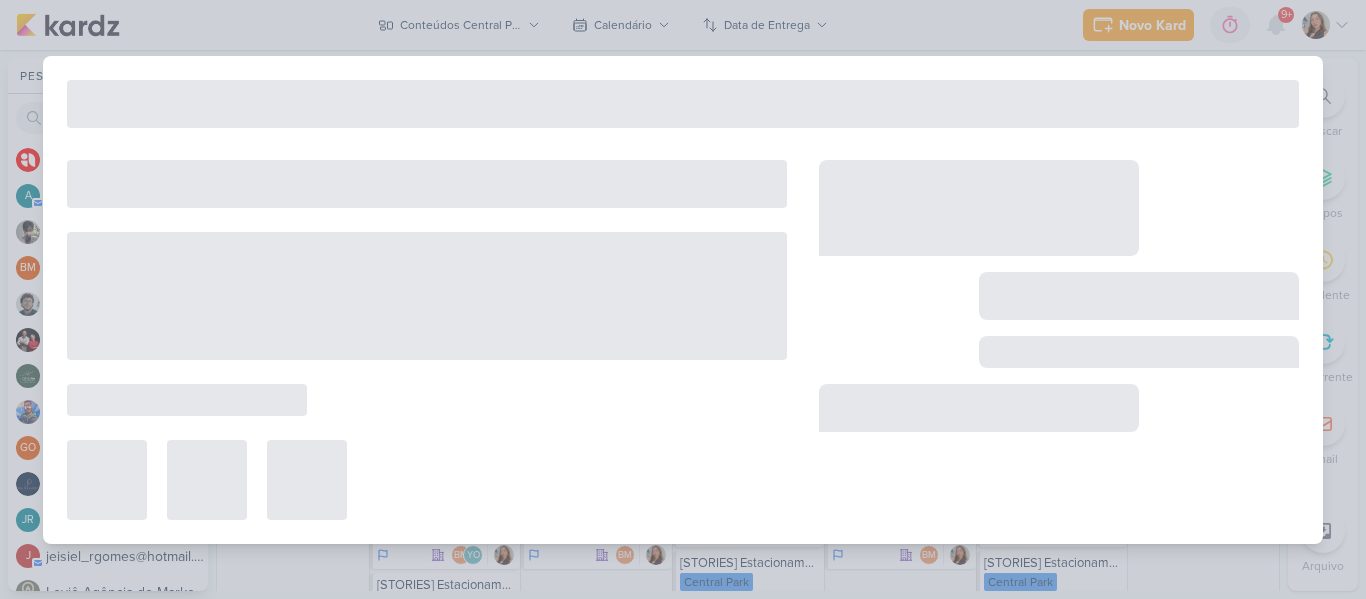 type on "[REELS] Você sabia que polimento feito por profissionais NÃO danifica a pintura?" 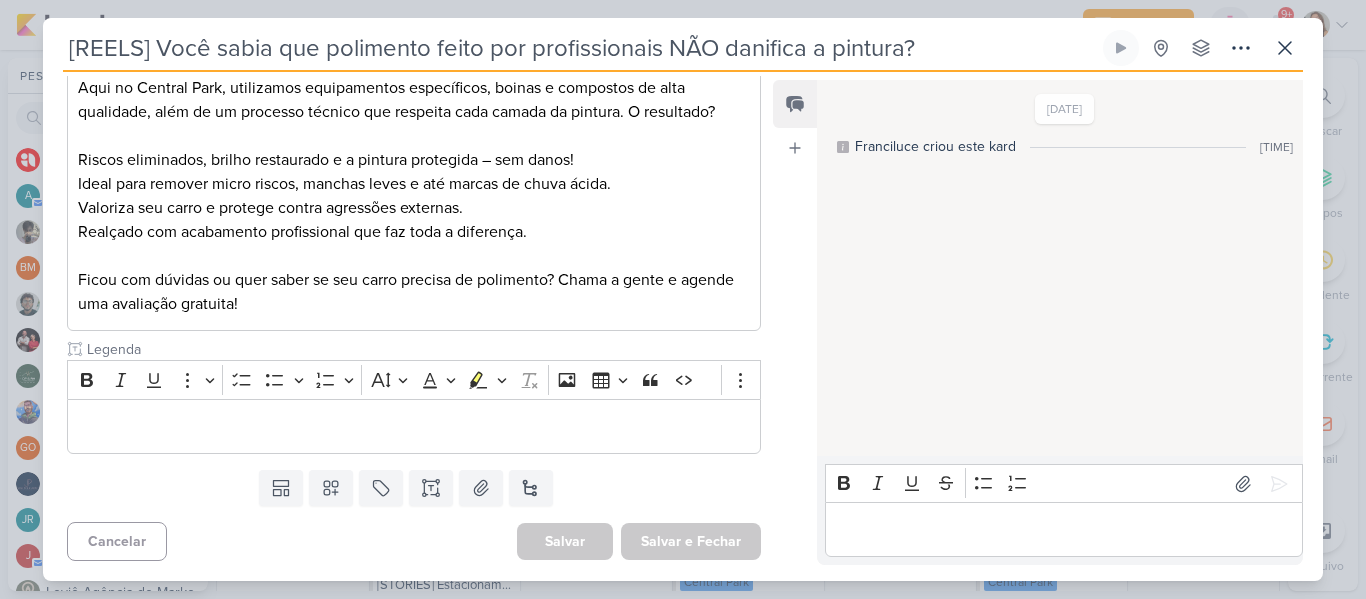 scroll, scrollTop: 0, scrollLeft: 0, axis: both 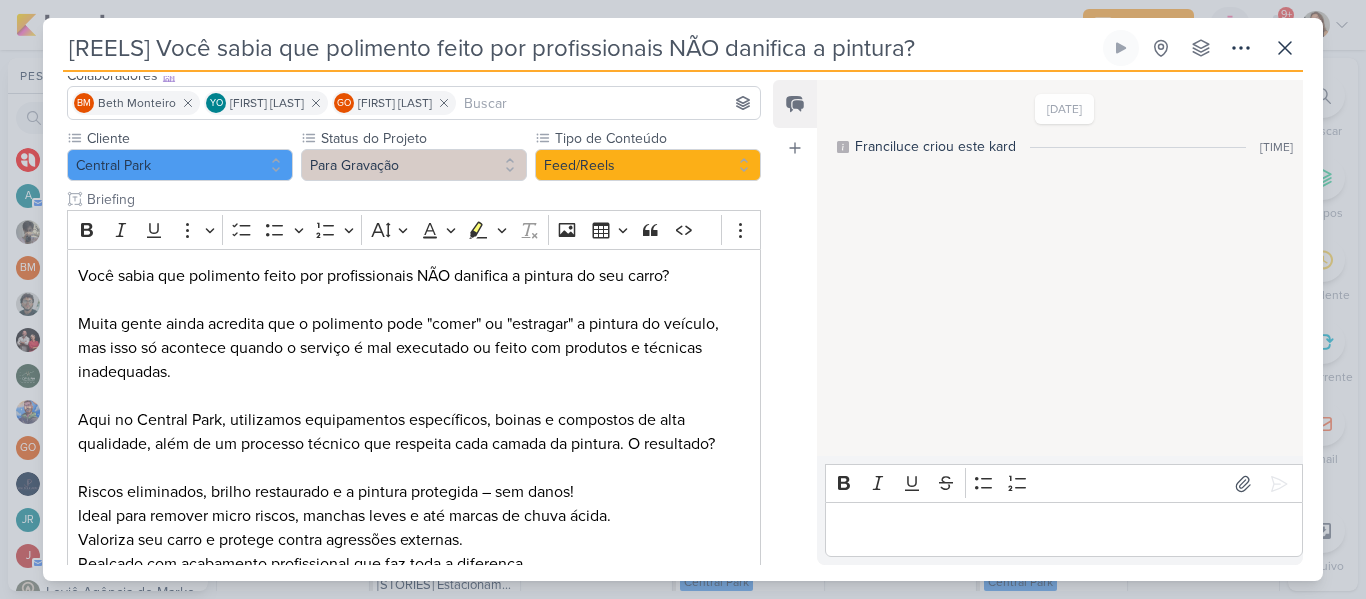 click at bounding box center [1063, 530] 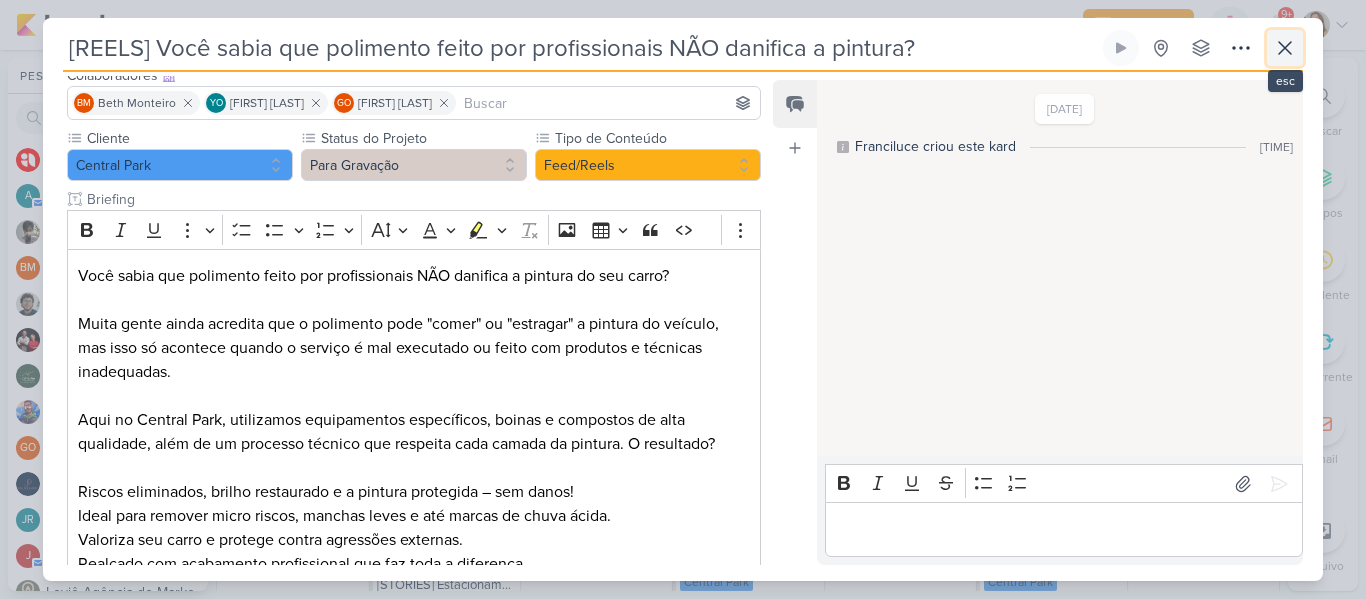 click 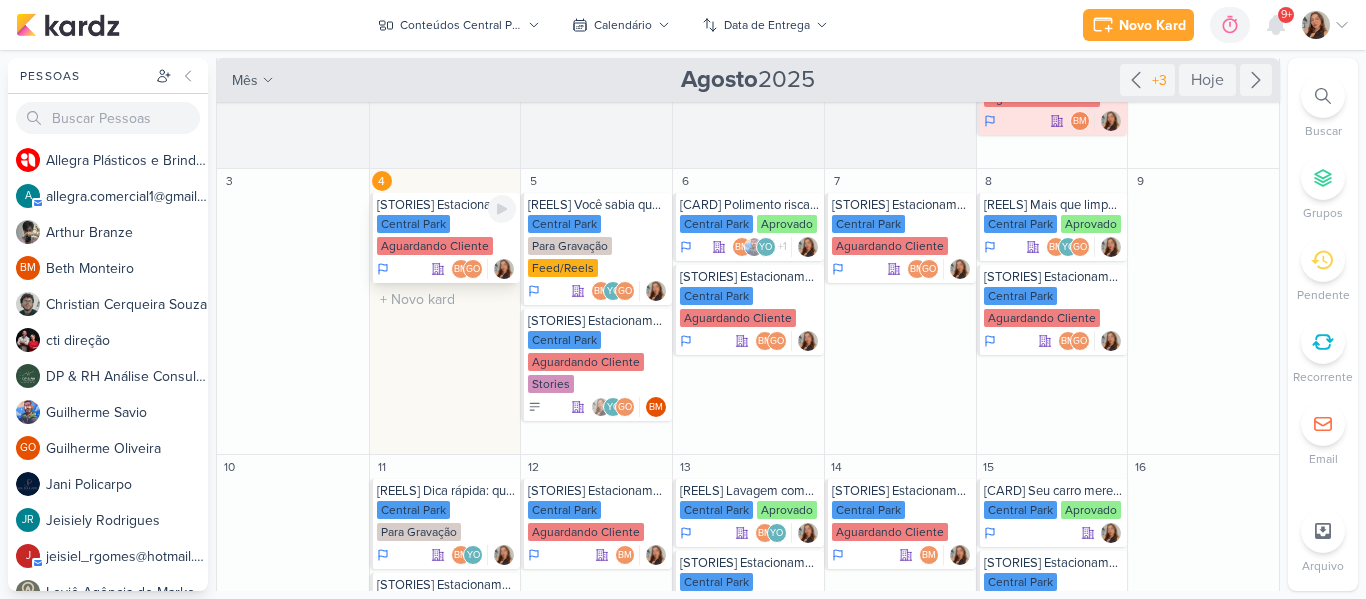 click on "Central Park" at bounding box center (413, 224) 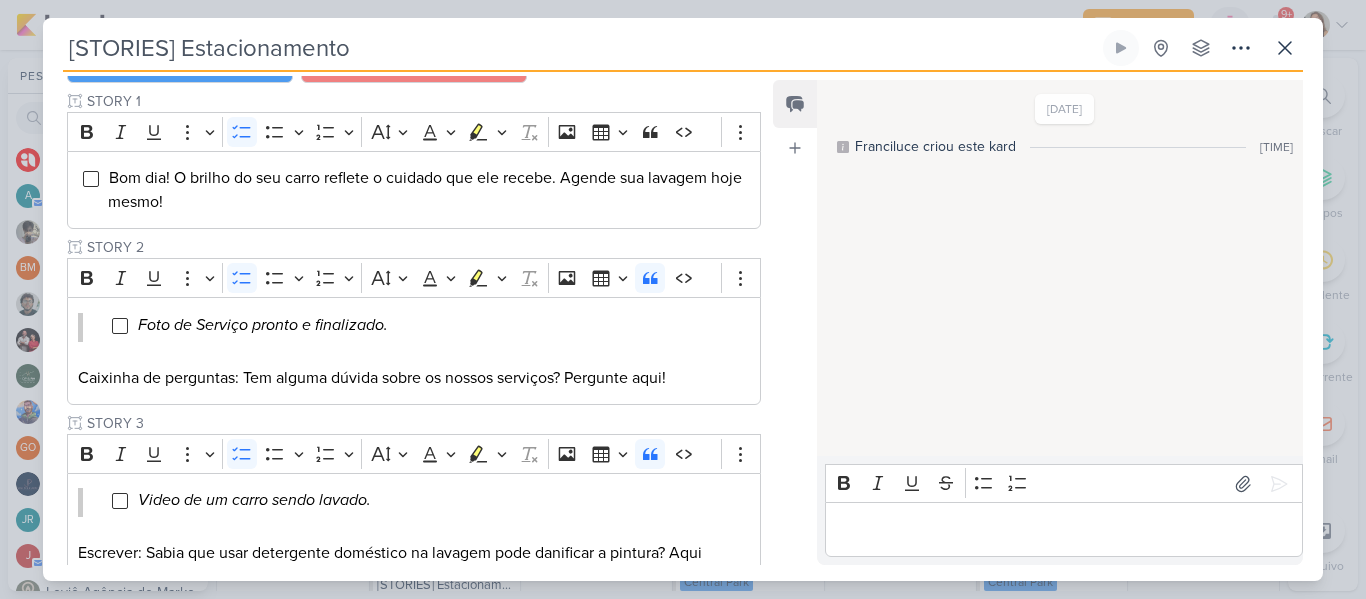 scroll, scrollTop: 240, scrollLeft: 0, axis: vertical 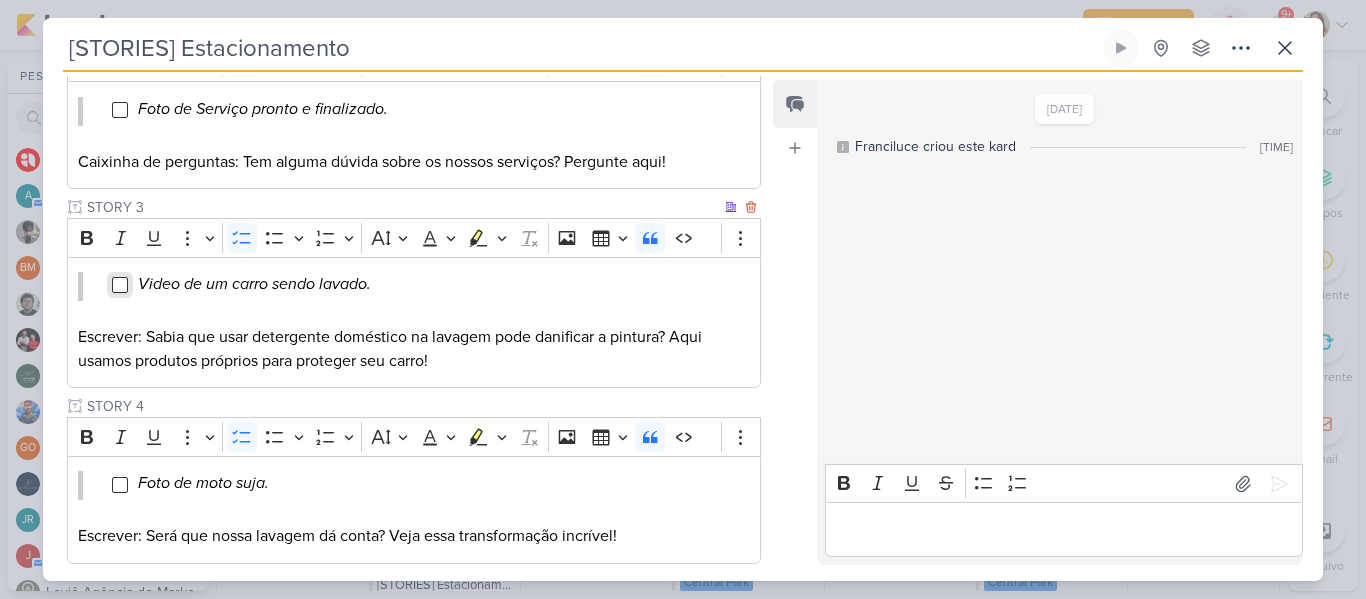 click at bounding box center (120, 285) 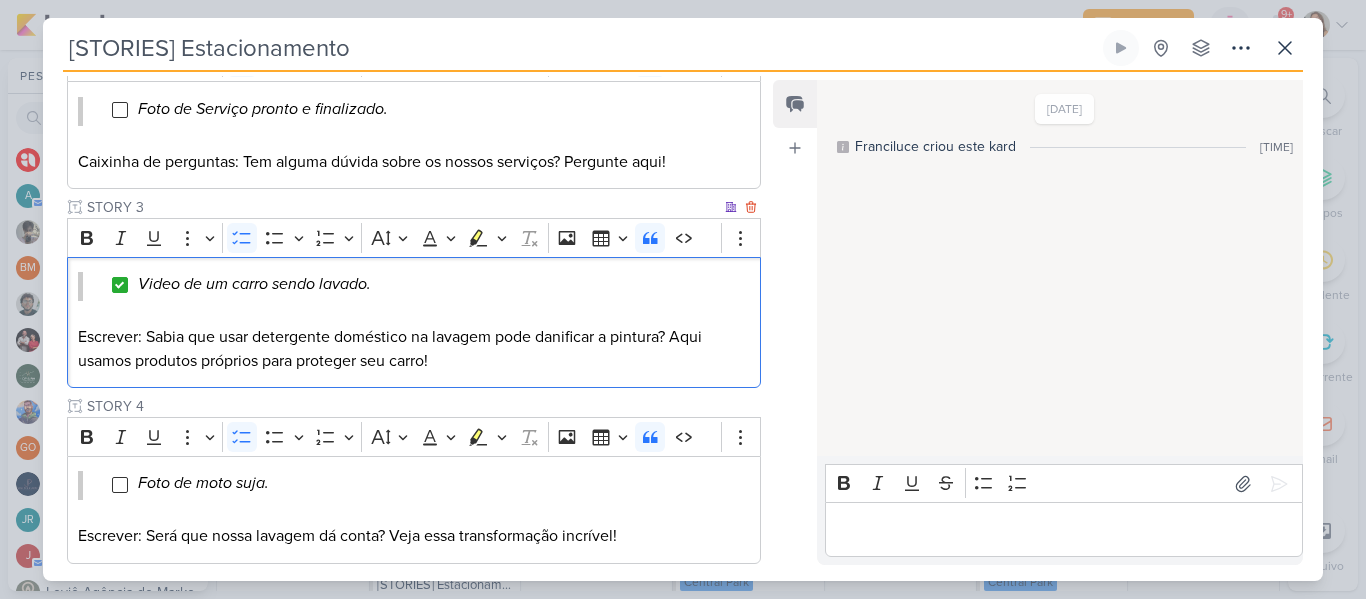 click at bounding box center [120, 285] 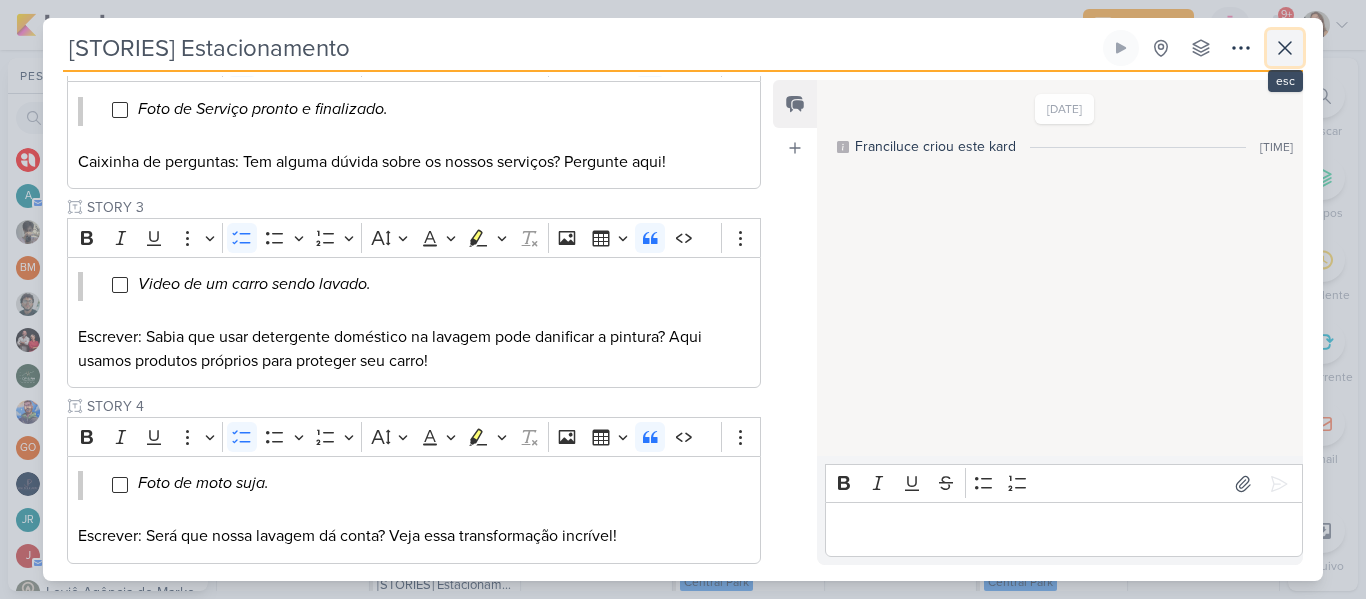 click 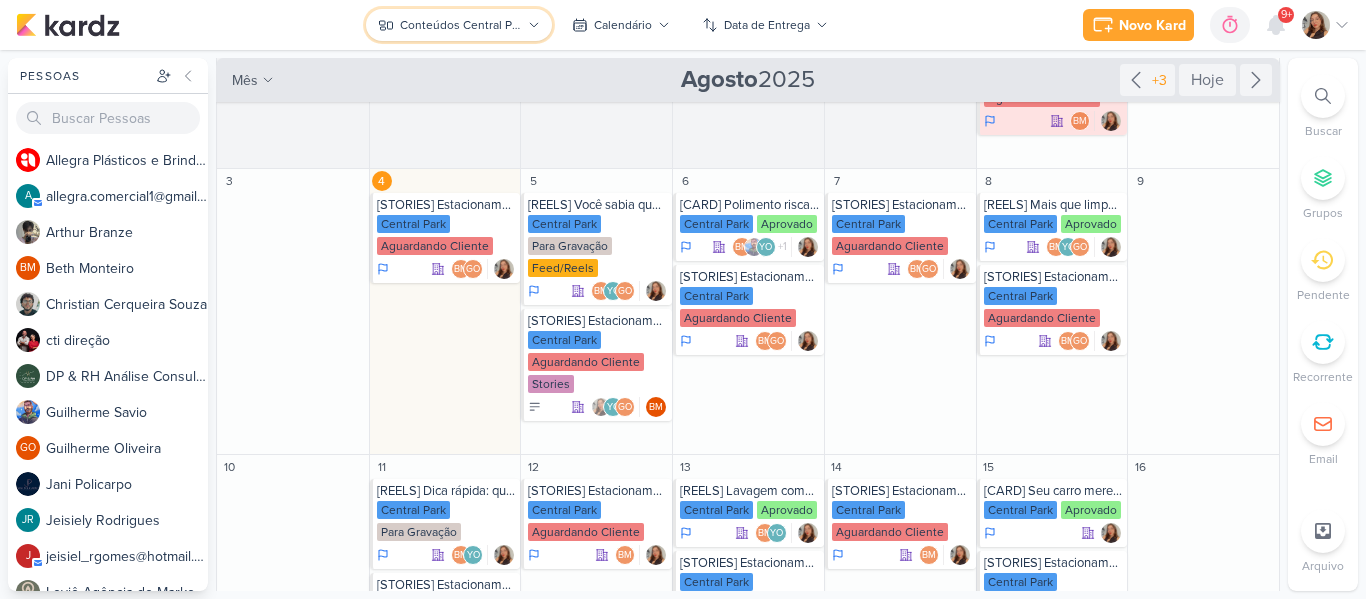 click on "Conteúdos Central Park" at bounding box center [460, 25] 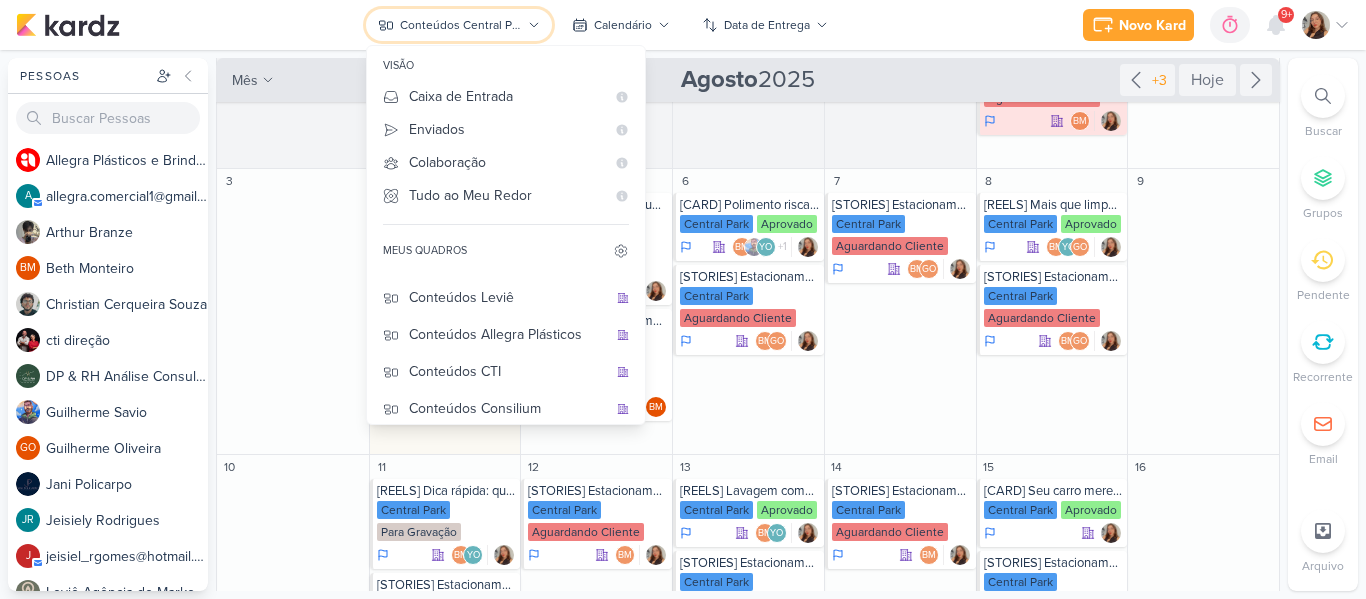 scroll, scrollTop: 0, scrollLeft: 0, axis: both 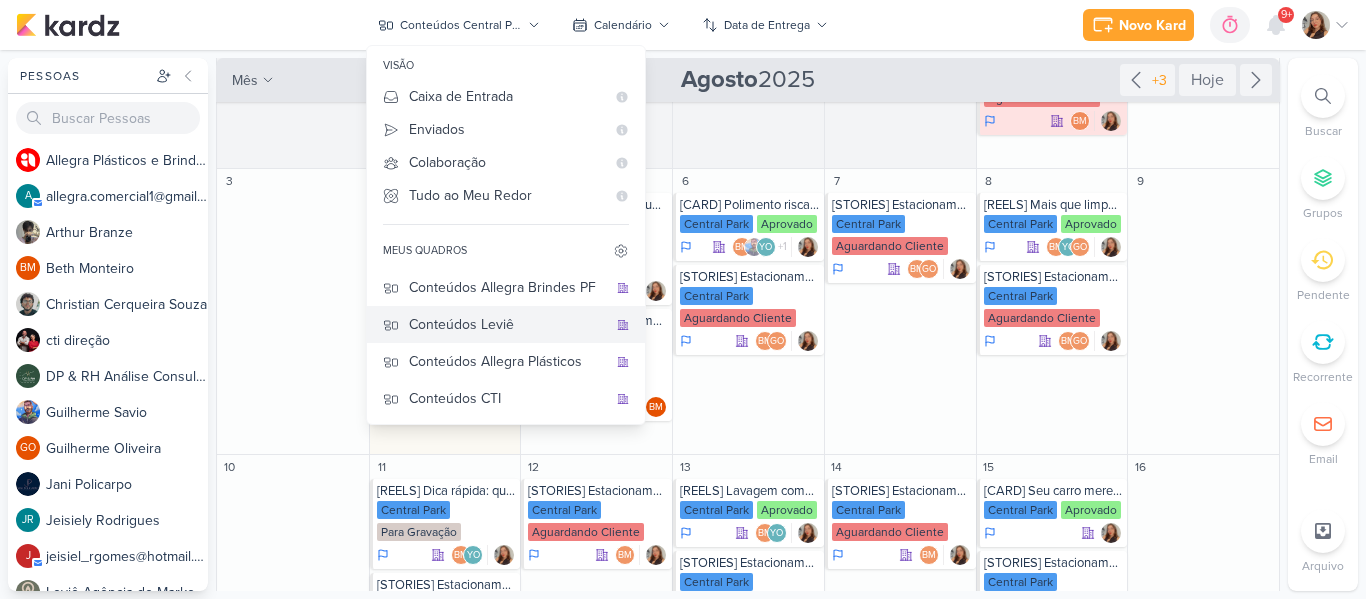 click on "Conteúdos Leviê" at bounding box center (508, 324) 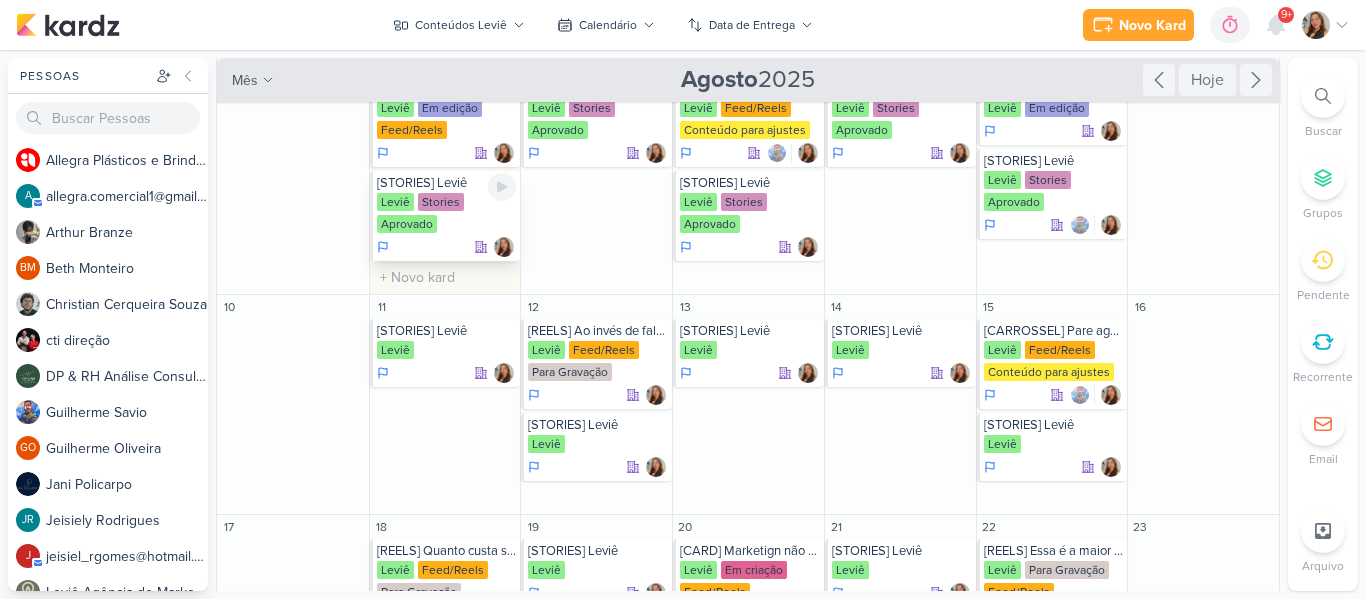 click on "Leviê
Stories
Aprovado" at bounding box center [447, 214] 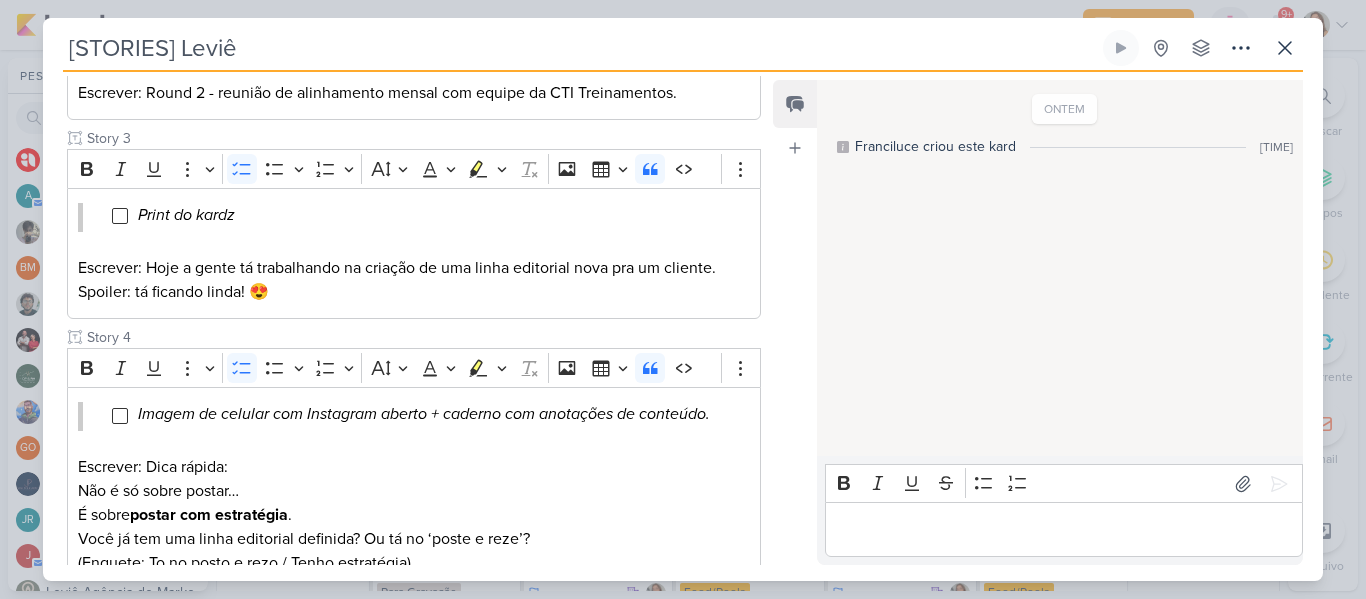 scroll, scrollTop: 579, scrollLeft: 0, axis: vertical 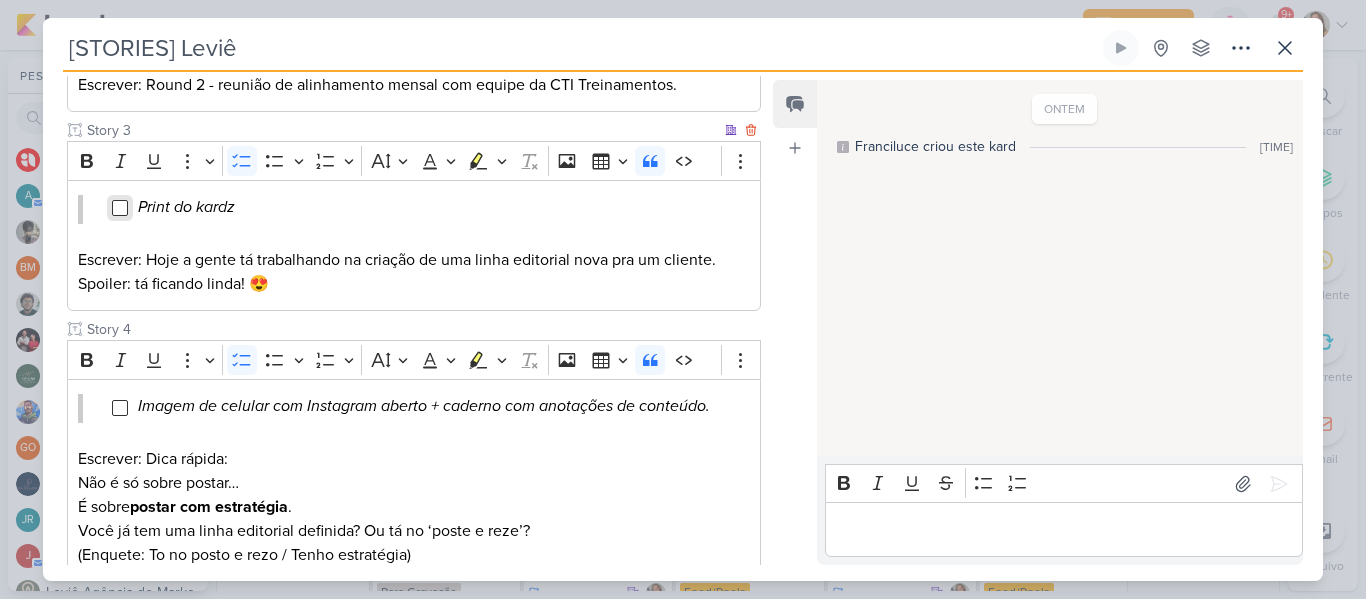 click at bounding box center (120, 208) 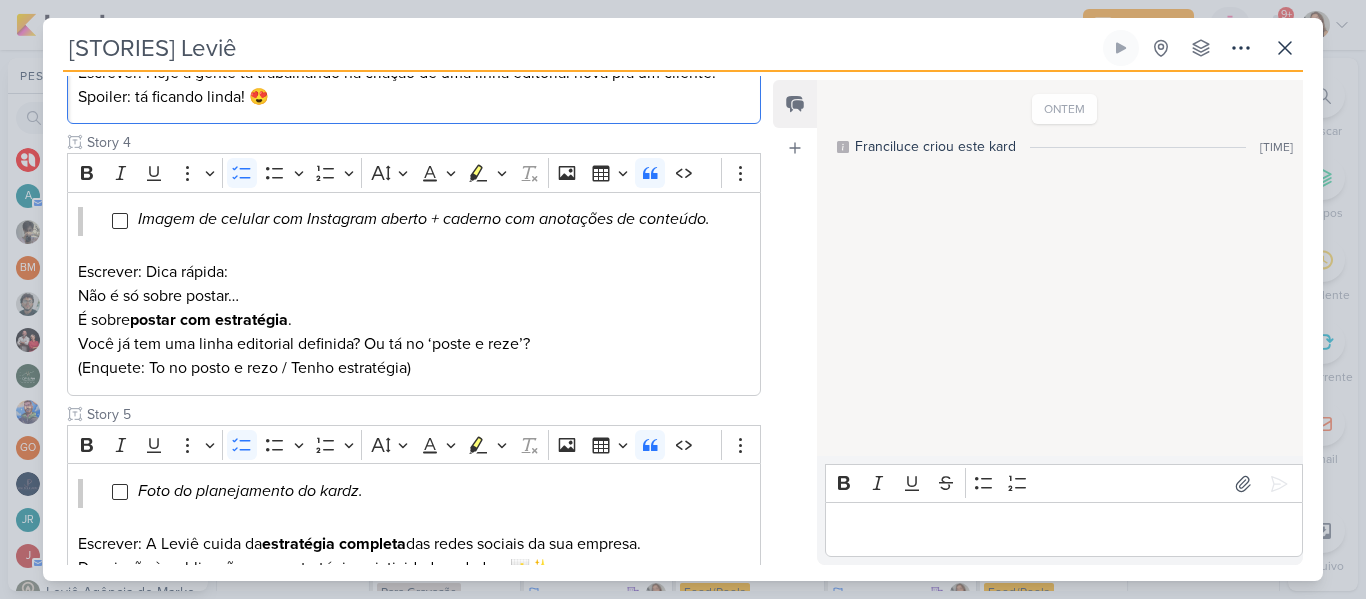 scroll, scrollTop: 955, scrollLeft: 0, axis: vertical 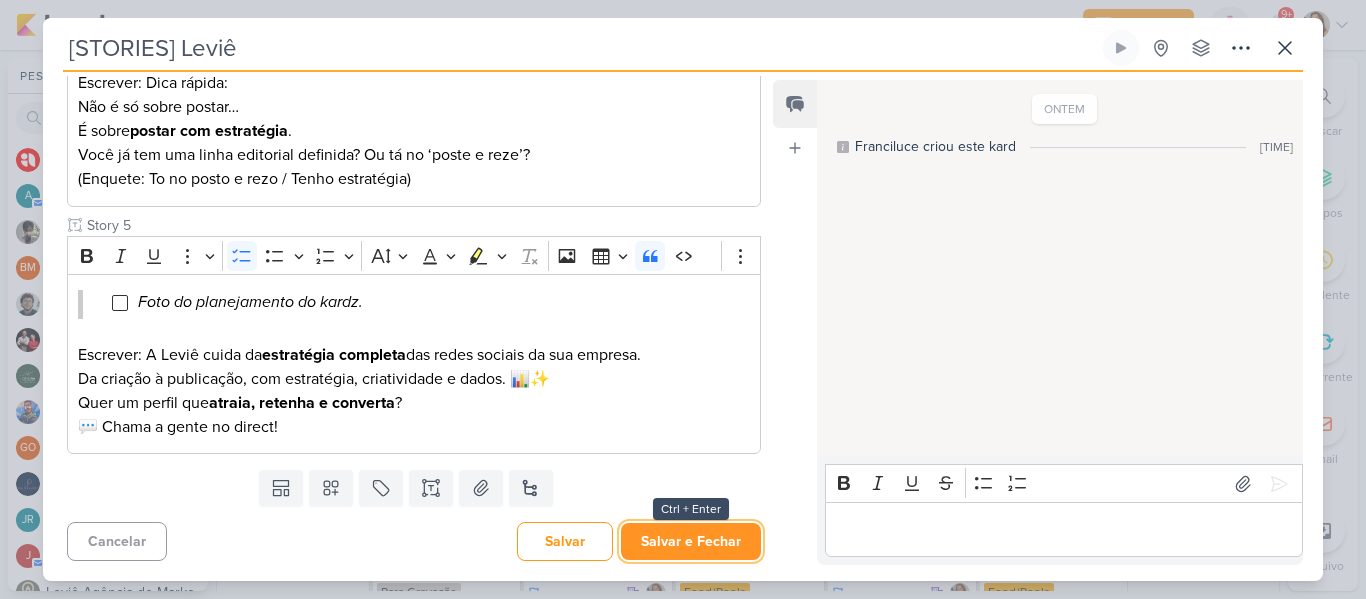 click on "Salvar e Fechar" at bounding box center (691, 541) 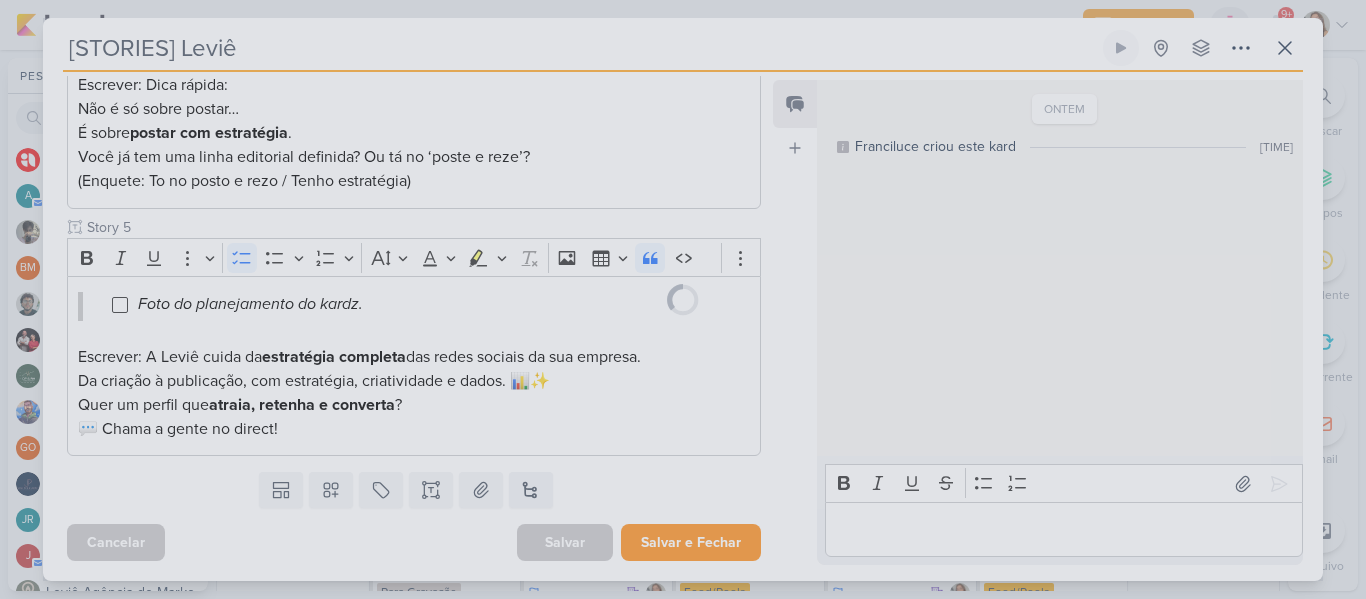 scroll, scrollTop: 953, scrollLeft: 0, axis: vertical 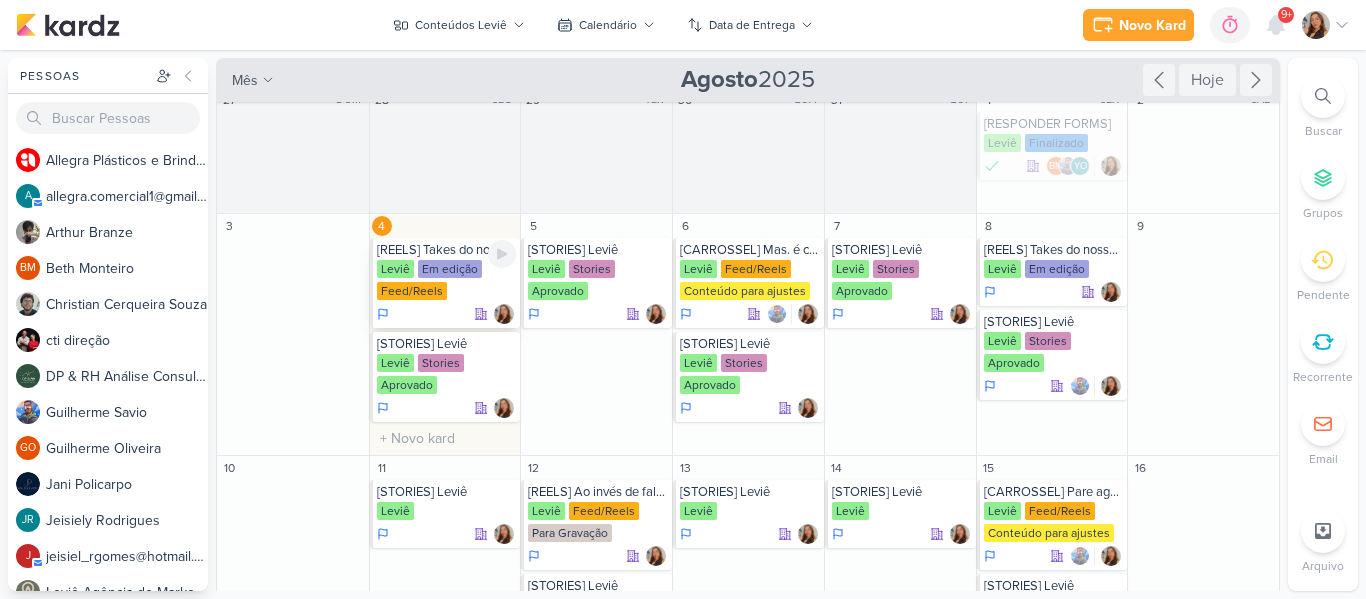 click on "Em edição" at bounding box center (450, 269) 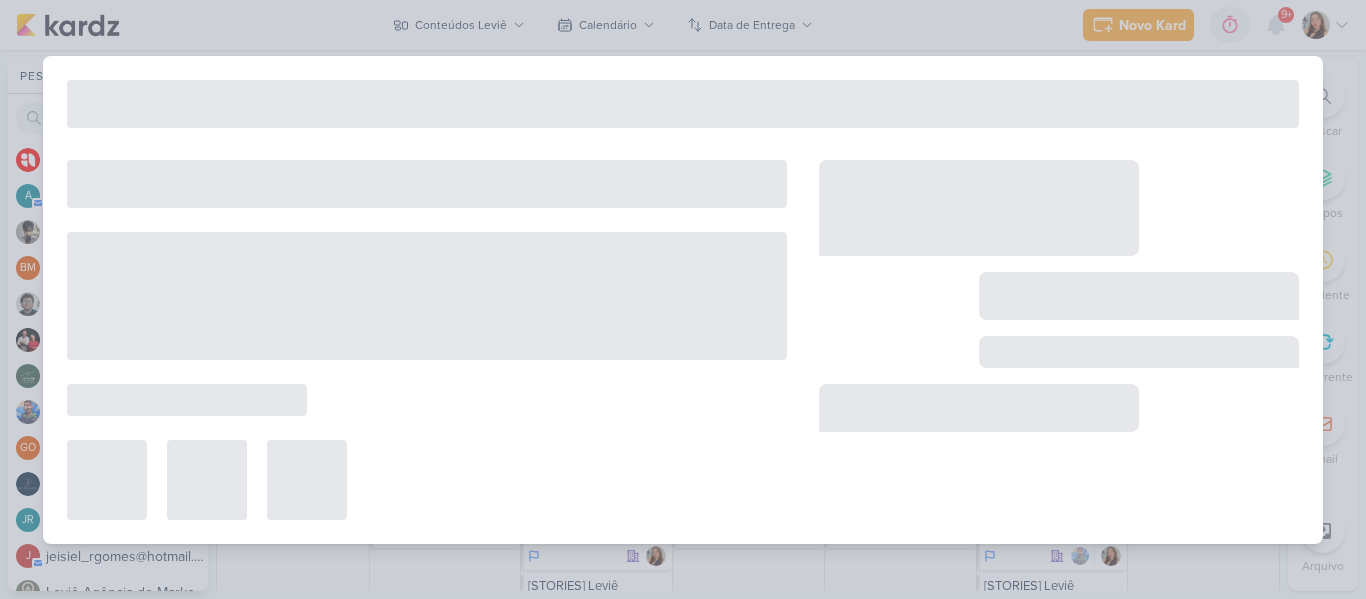 type on "[REELS] Takes do nosso trabalho no evento da Foca nas Finanças." 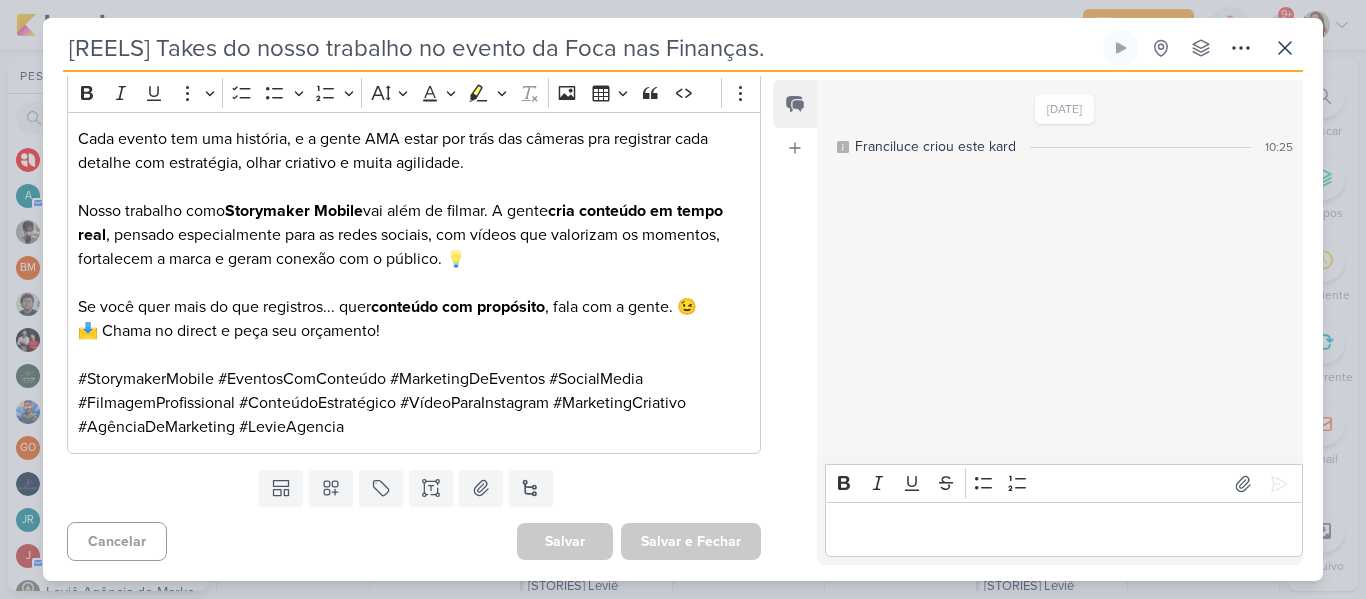 scroll, scrollTop: 0, scrollLeft: 0, axis: both 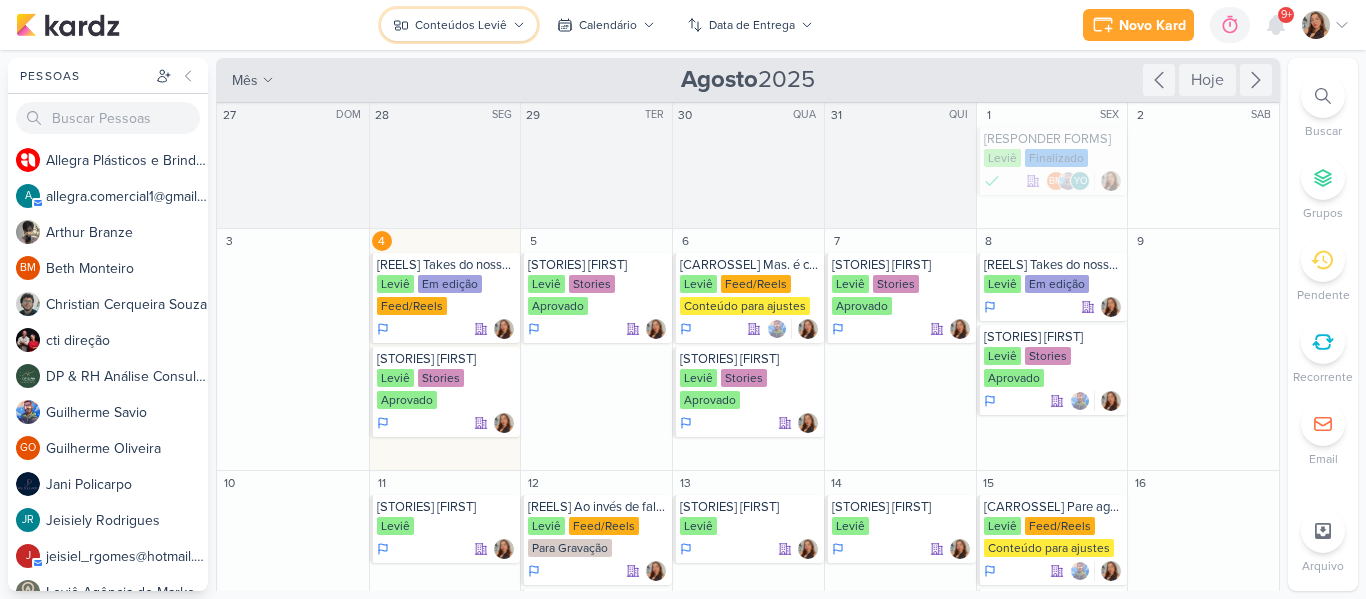 click 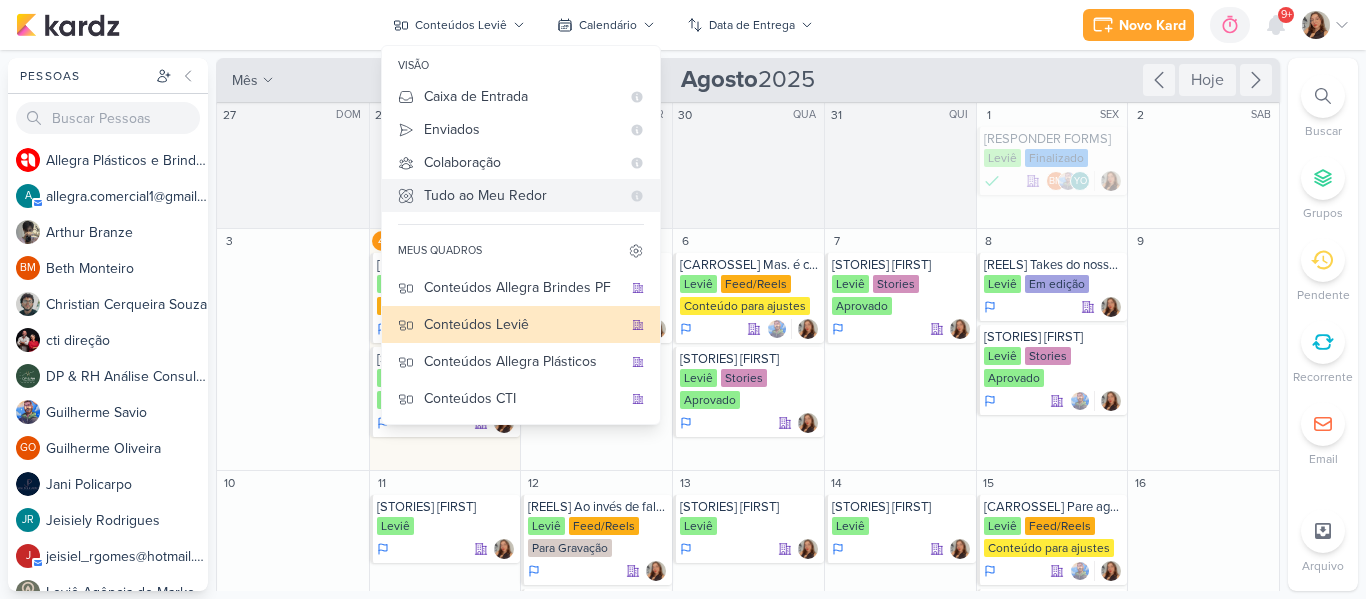 click on "Tudo ao Meu Redor" at bounding box center (522, 195) 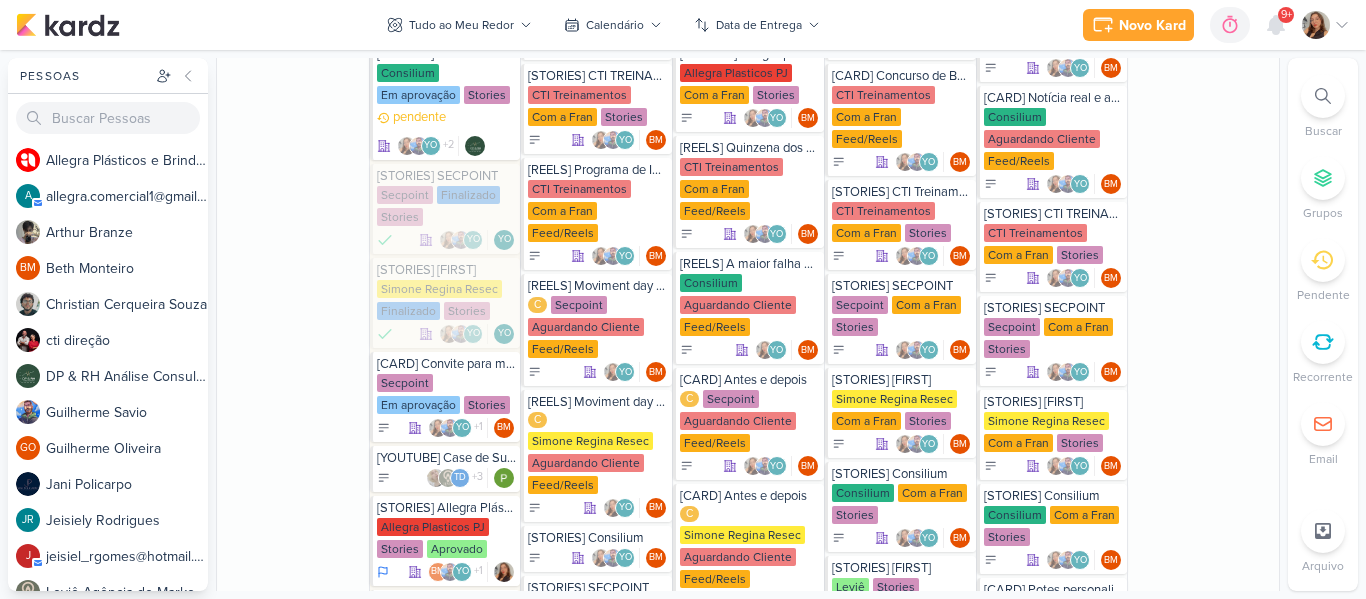 scroll, scrollTop: 2133, scrollLeft: 0, axis: vertical 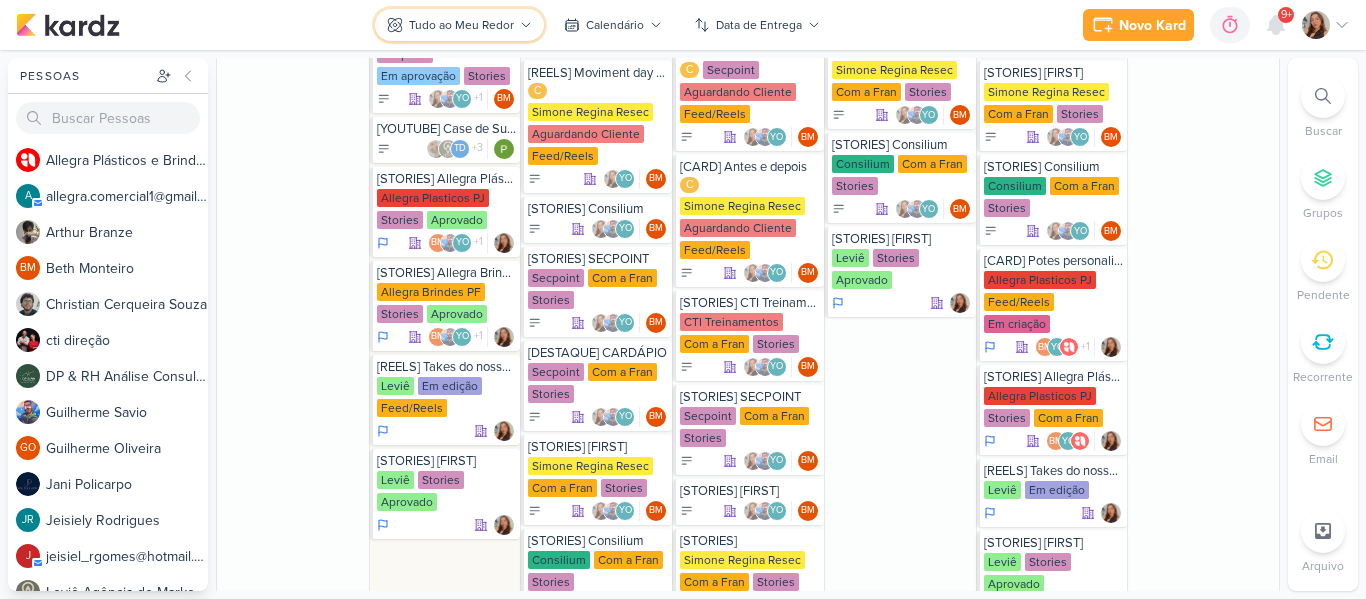 click on "Tudo ao Meu Redor" at bounding box center (459, 25) 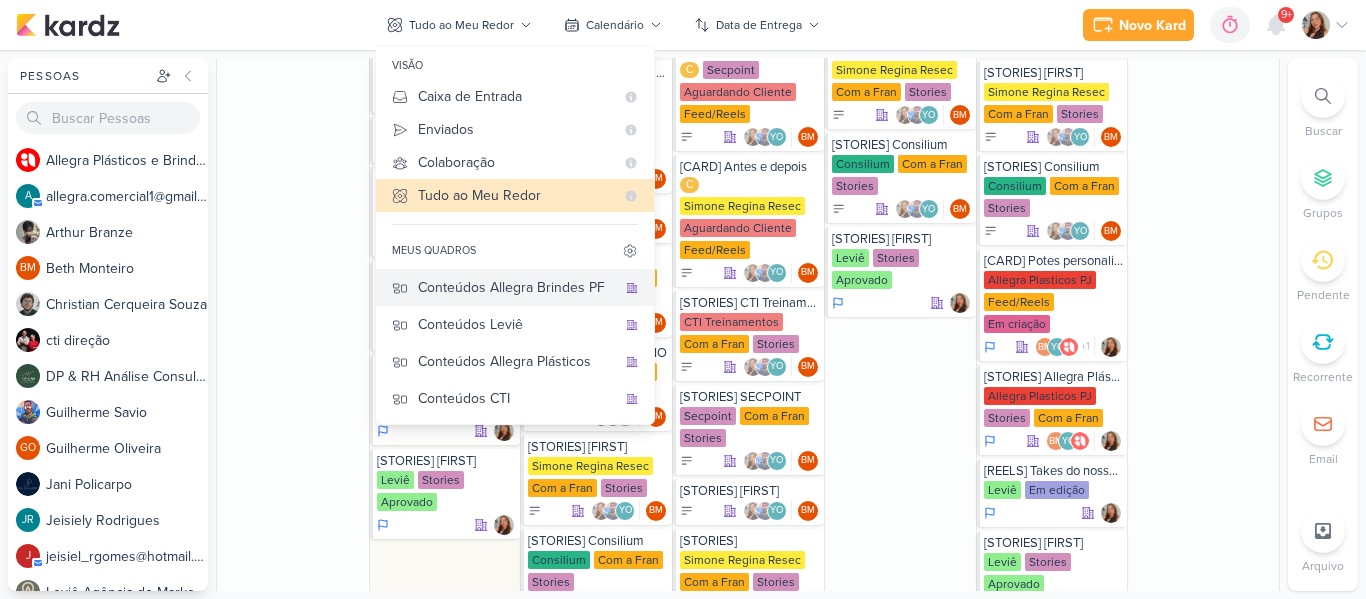 click on "Conteúdos Allegra Brindes PF" at bounding box center [517, 287] 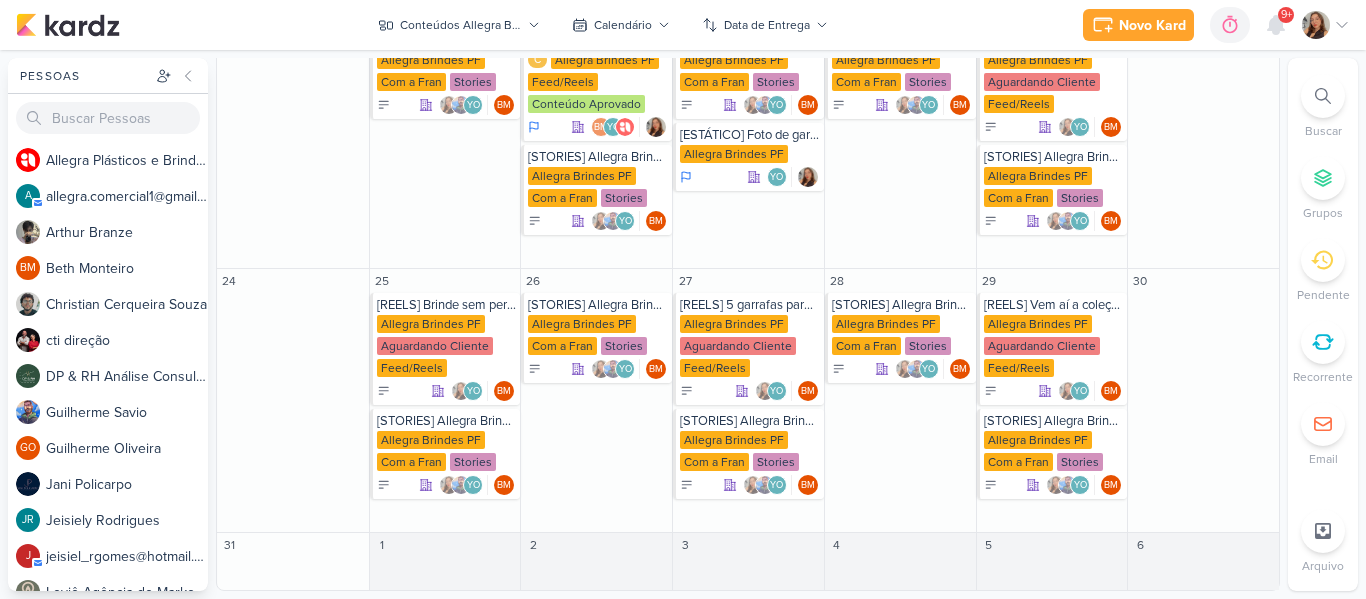scroll, scrollTop: 868, scrollLeft: 0, axis: vertical 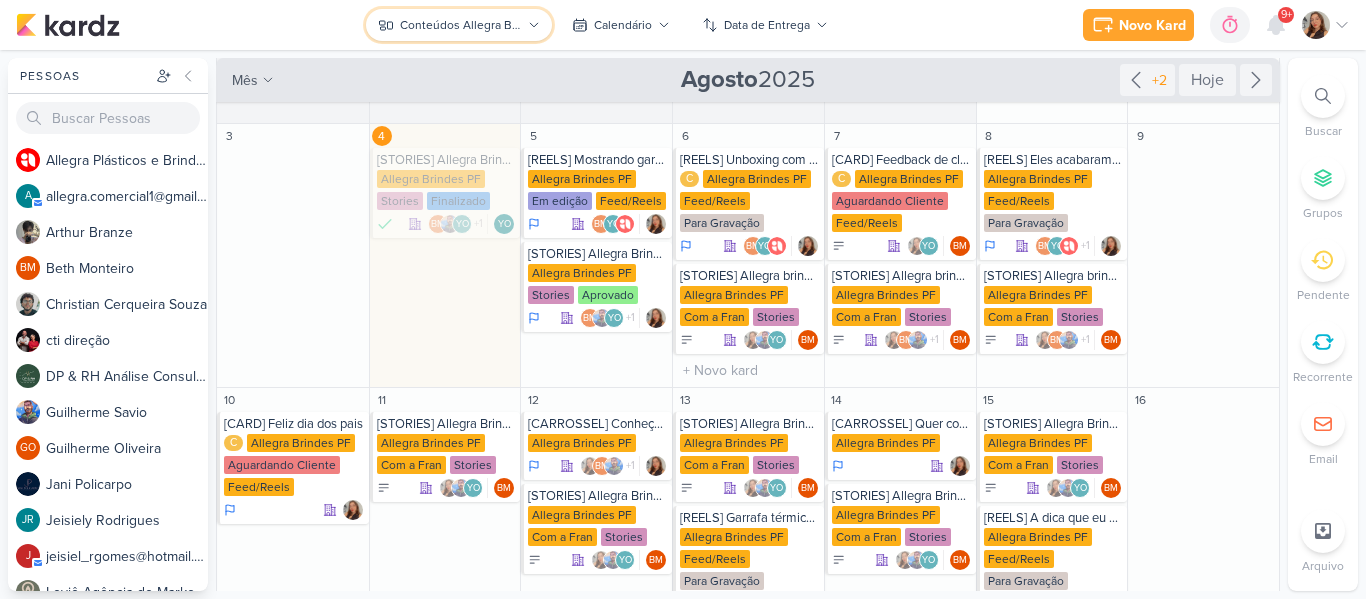 click on "Conteúdos Allegra Brindes PF" at bounding box center [460, 25] 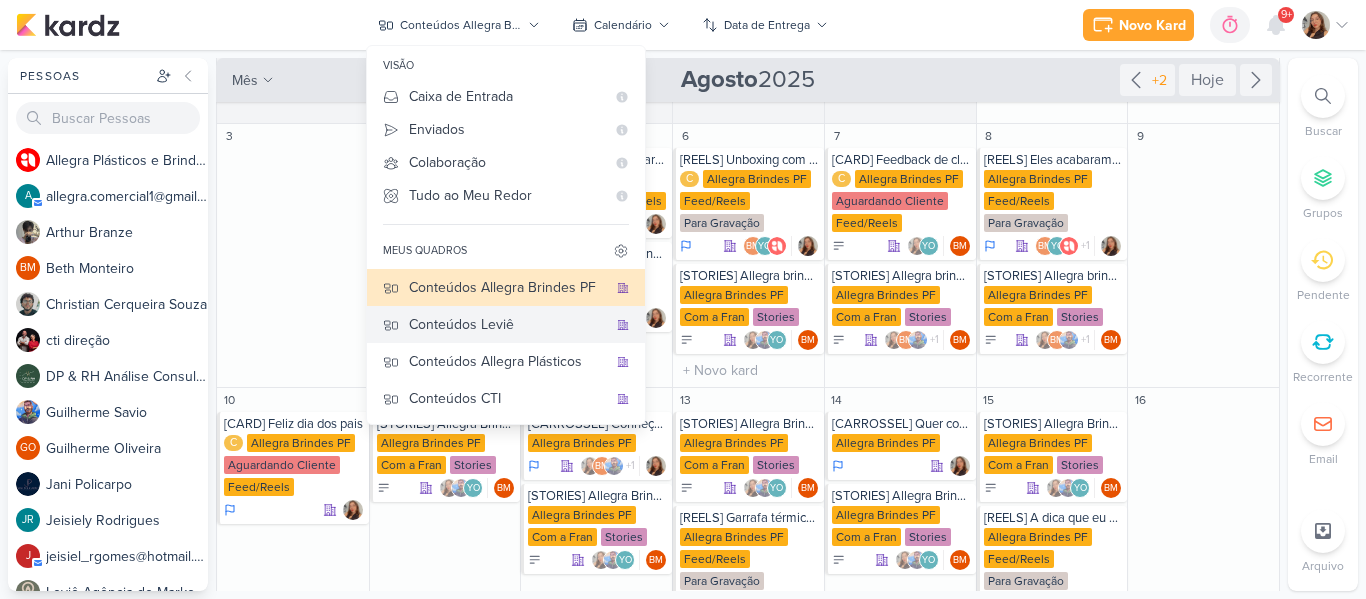 click on "Conteúdos Leviê" at bounding box center (506, 324) 